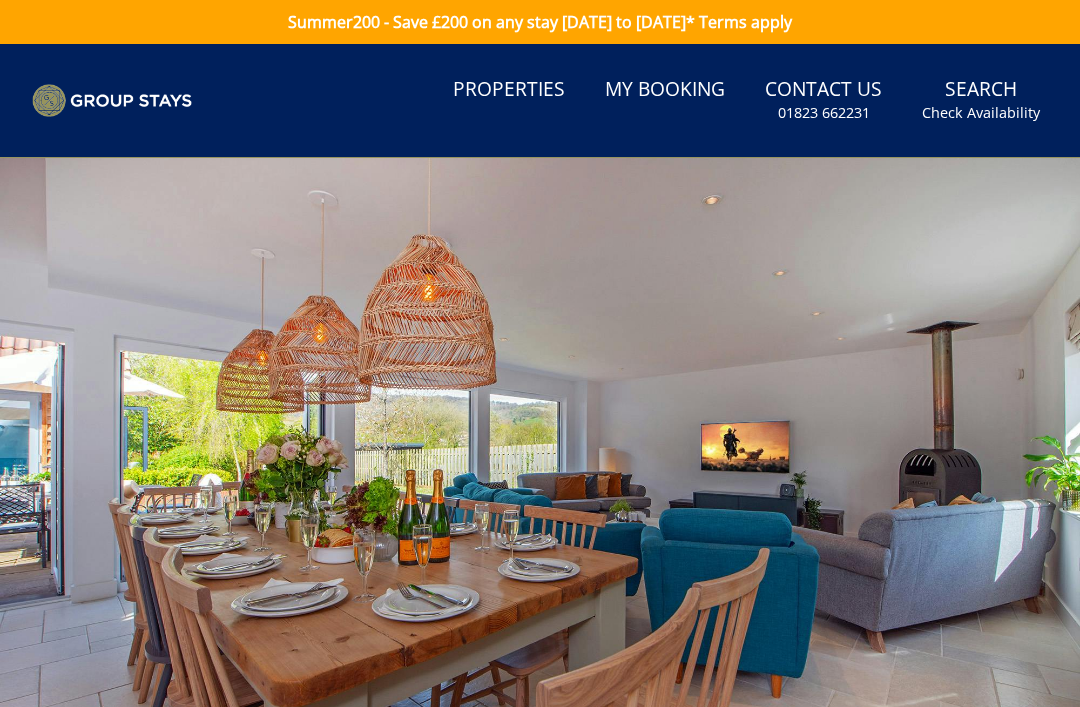scroll, scrollTop: 0, scrollLeft: 0, axis: both 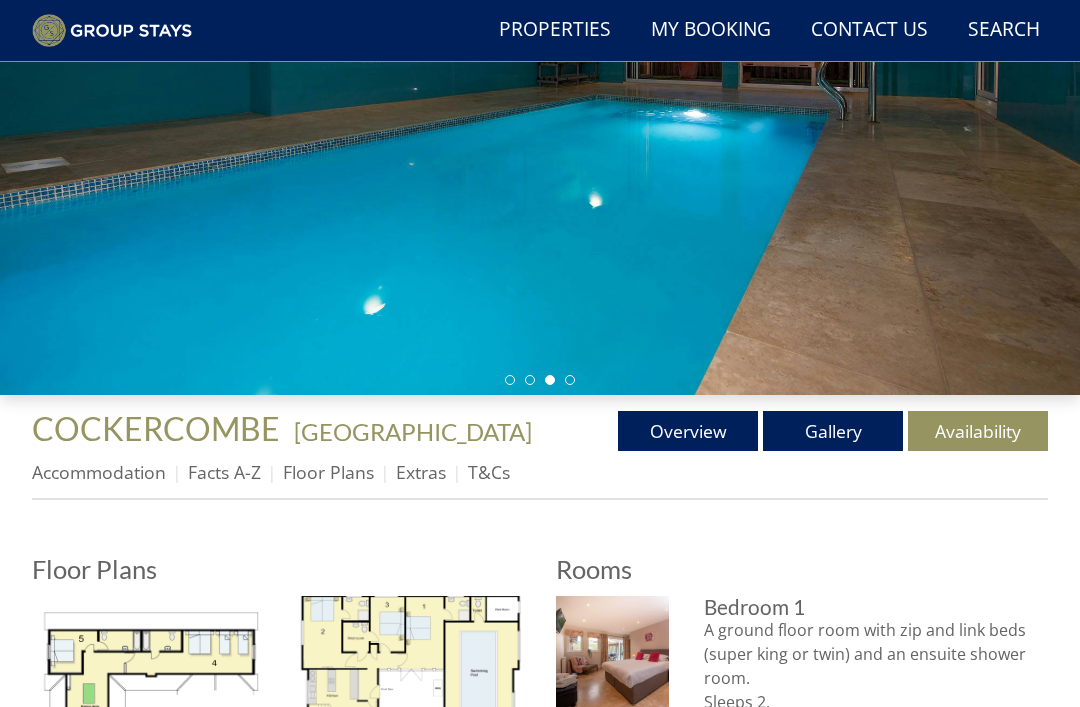 click on "Facts A-Z" at bounding box center (224, 472) 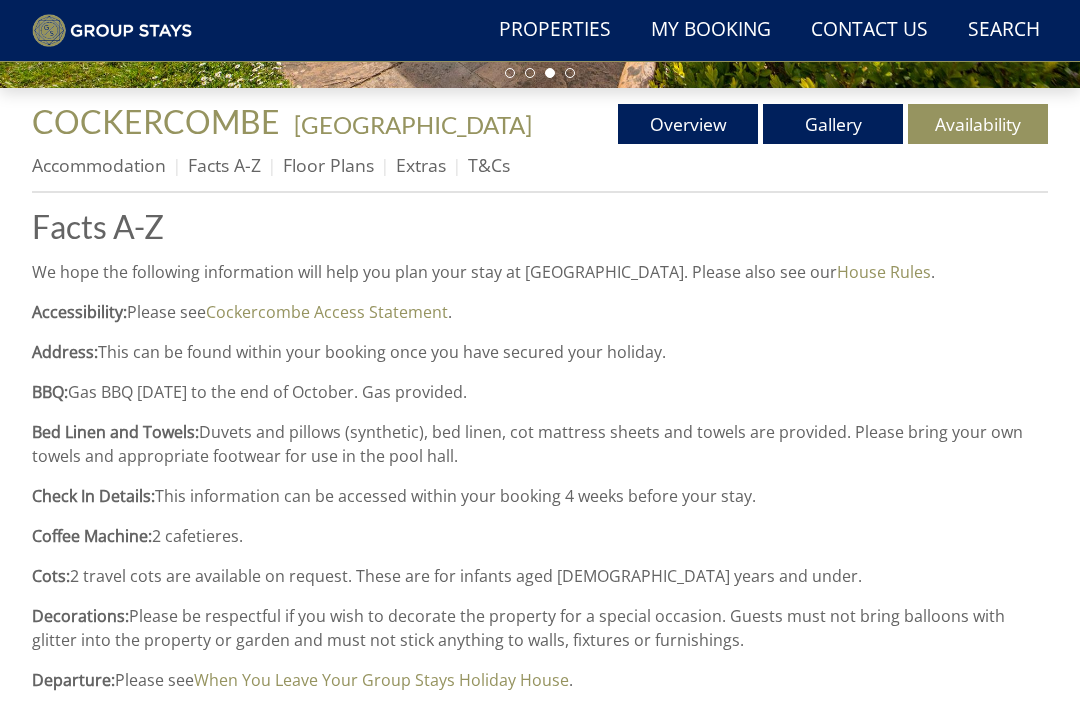 scroll, scrollTop: 623, scrollLeft: 0, axis: vertical 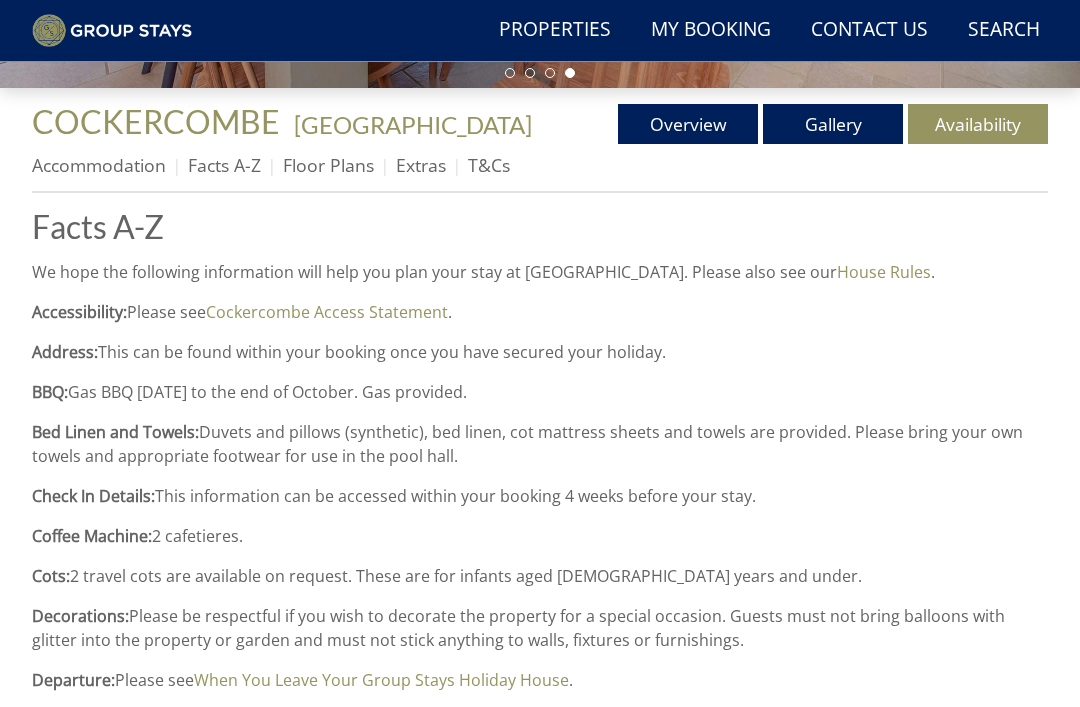 click on "Extras" at bounding box center (421, 165) 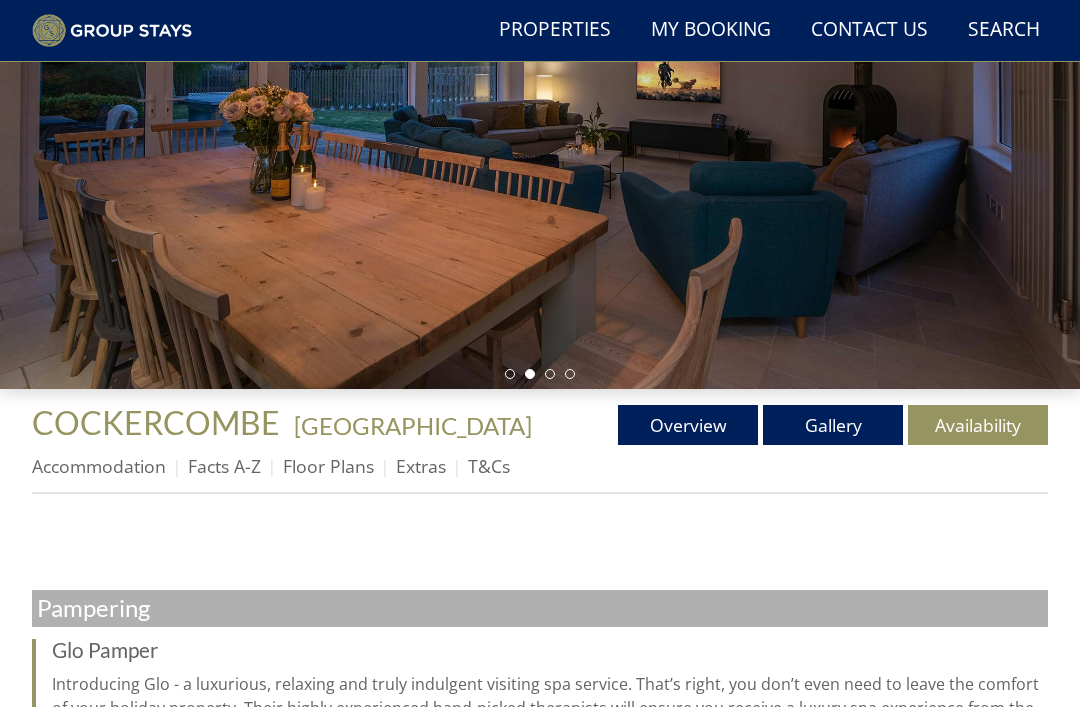 scroll, scrollTop: 321, scrollLeft: 0, axis: vertical 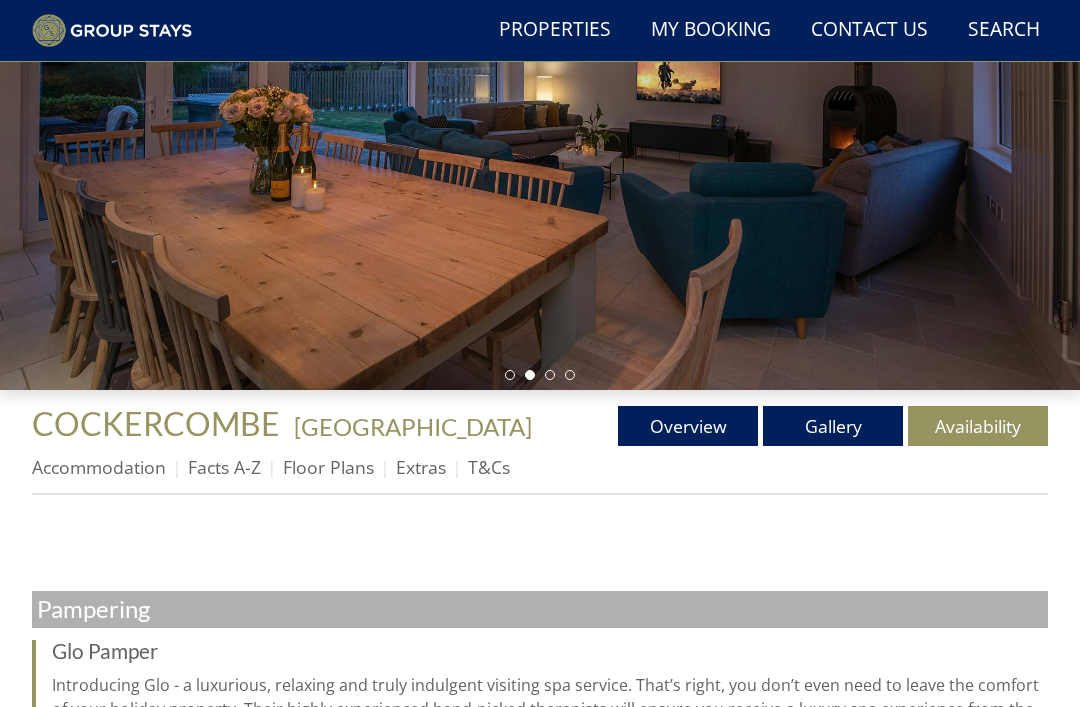 click on "Overview" at bounding box center (688, 426) 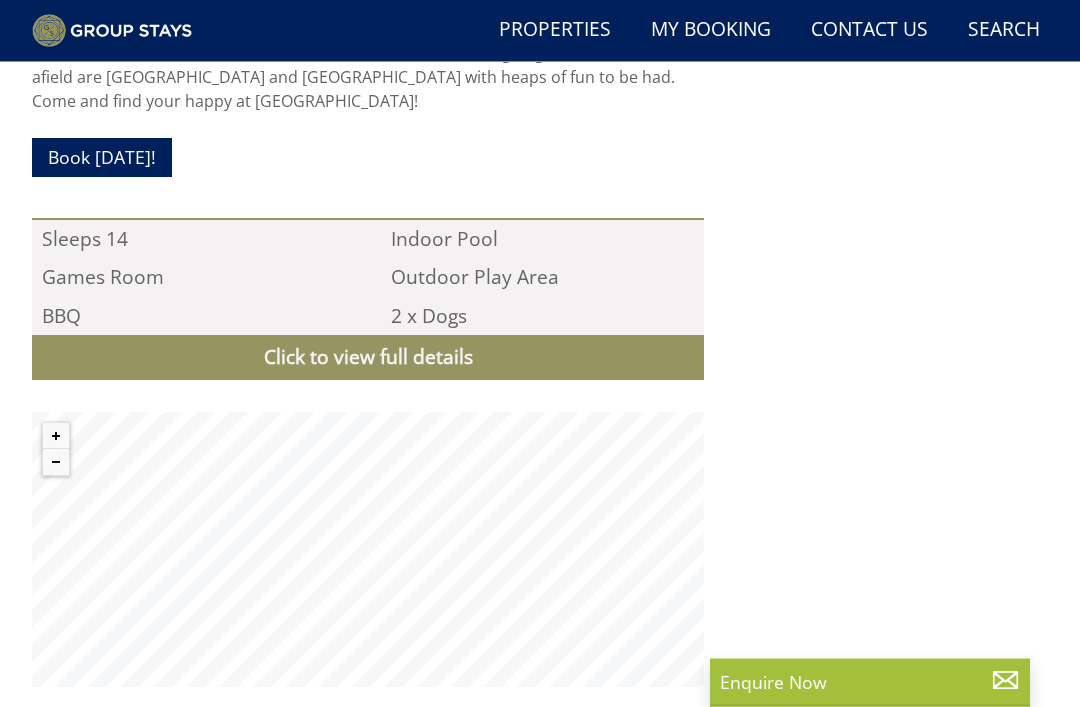 scroll, scrollTop: 1821, scrollLeft: 0, axis: vertical 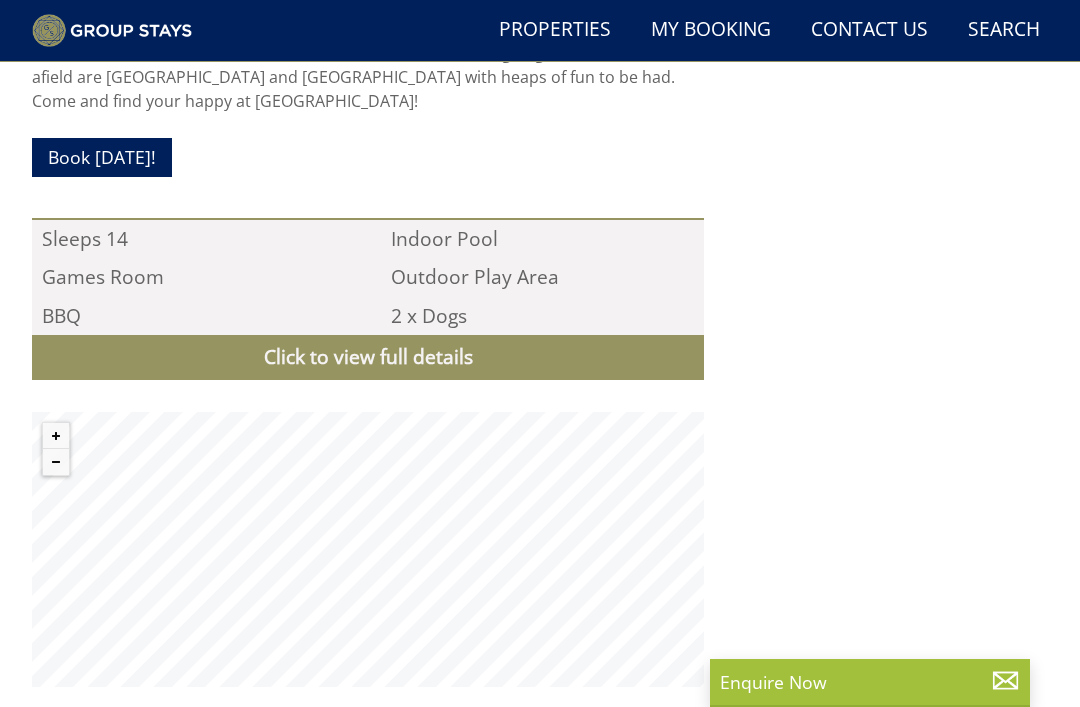 click on "Click to view full details" at bounding box center [368, 357] 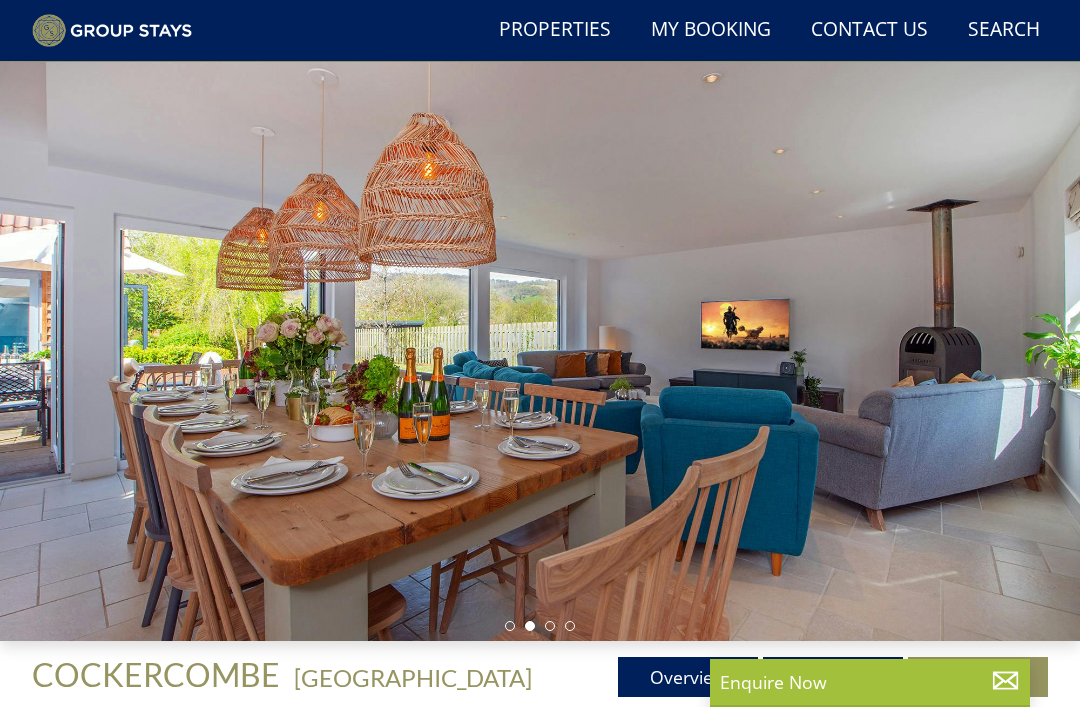 scroll, scrollTop: 69, scrollLeft: 0, axis: vertical 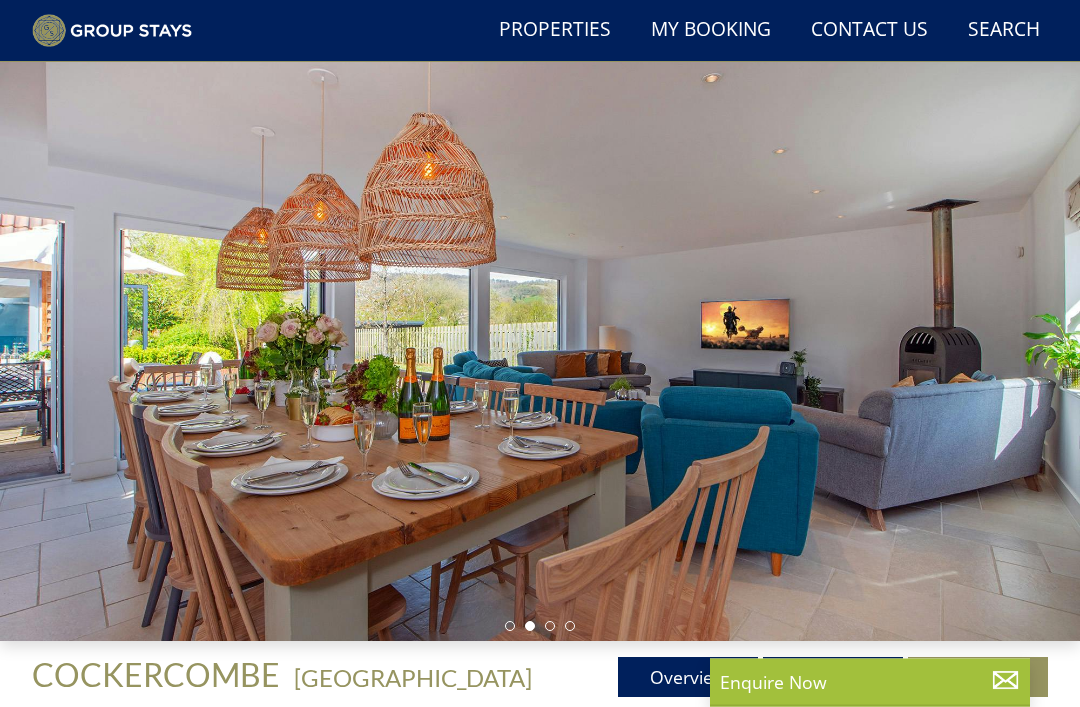 click on "Search  Check Availability" at bounding box center (1004, 30) 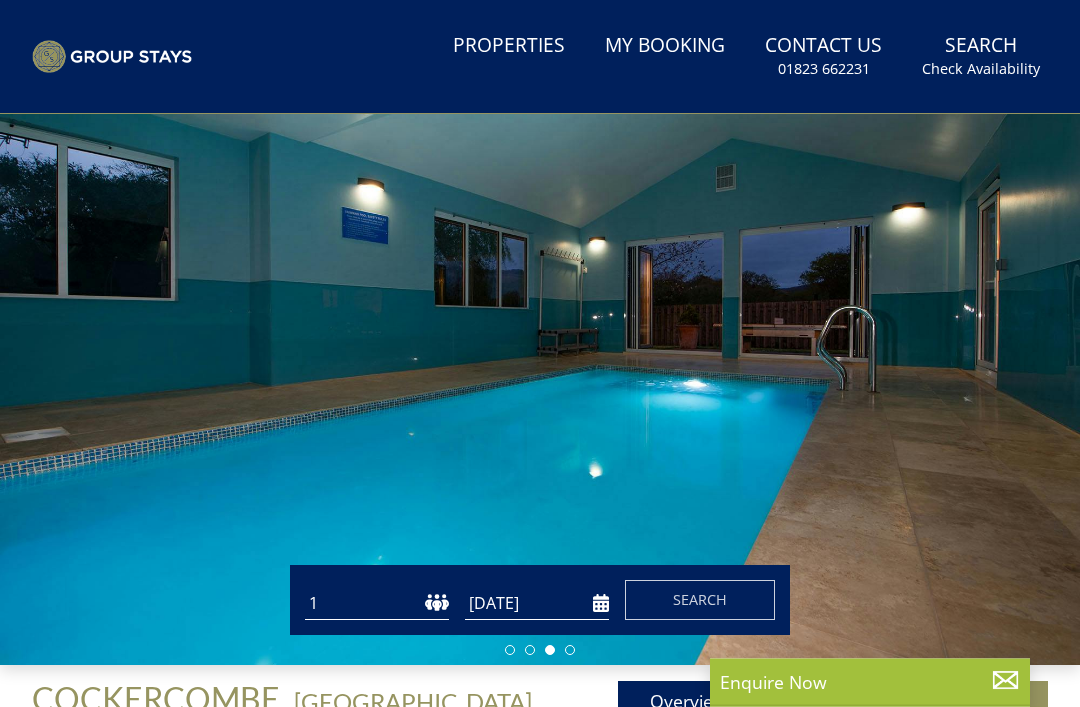 scroll, scrollTop: 0, scrollLeft: 0, axis: both 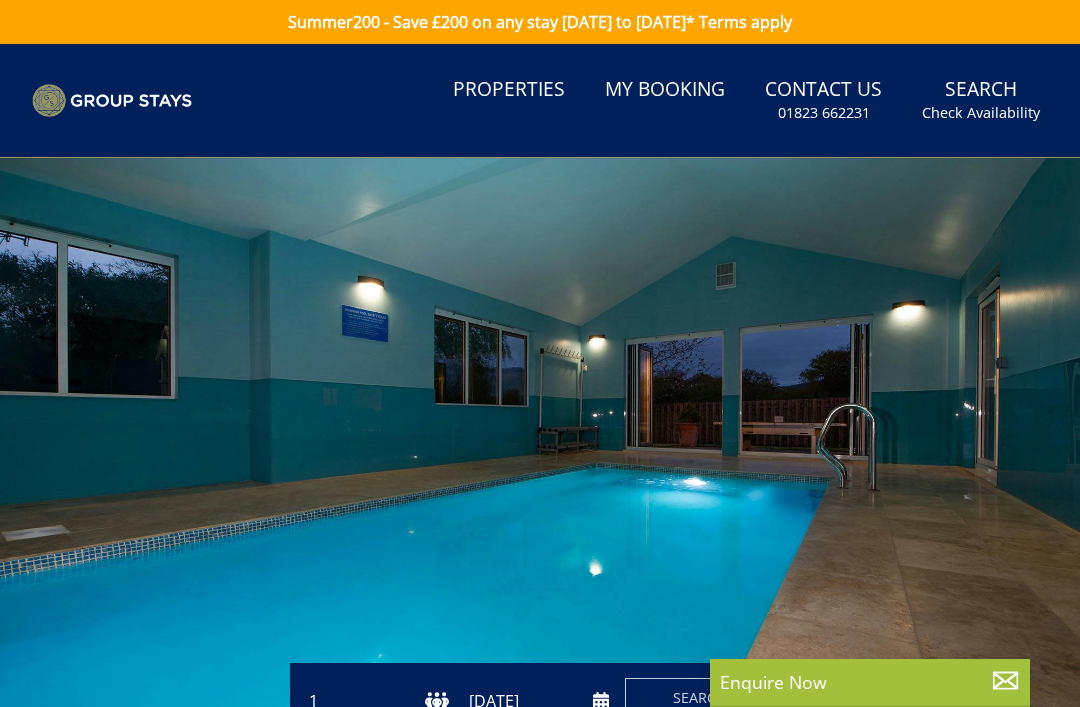 click on "Search  Check Availability" at bounding box center (981, 100) 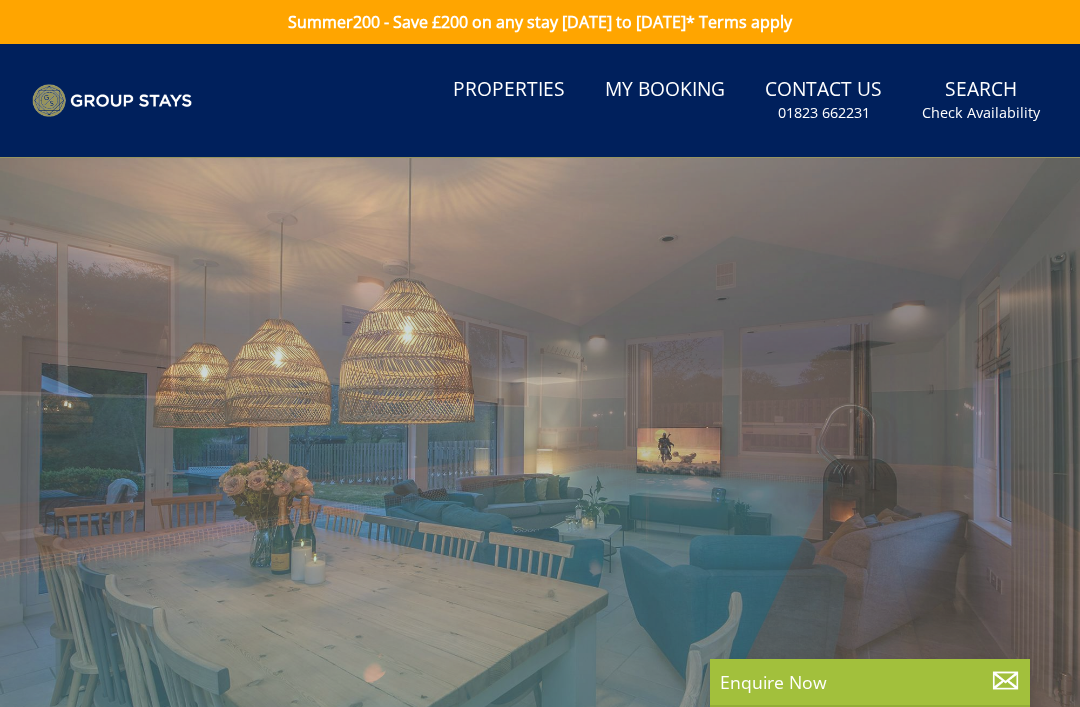 click at bounding box center [112, 101] 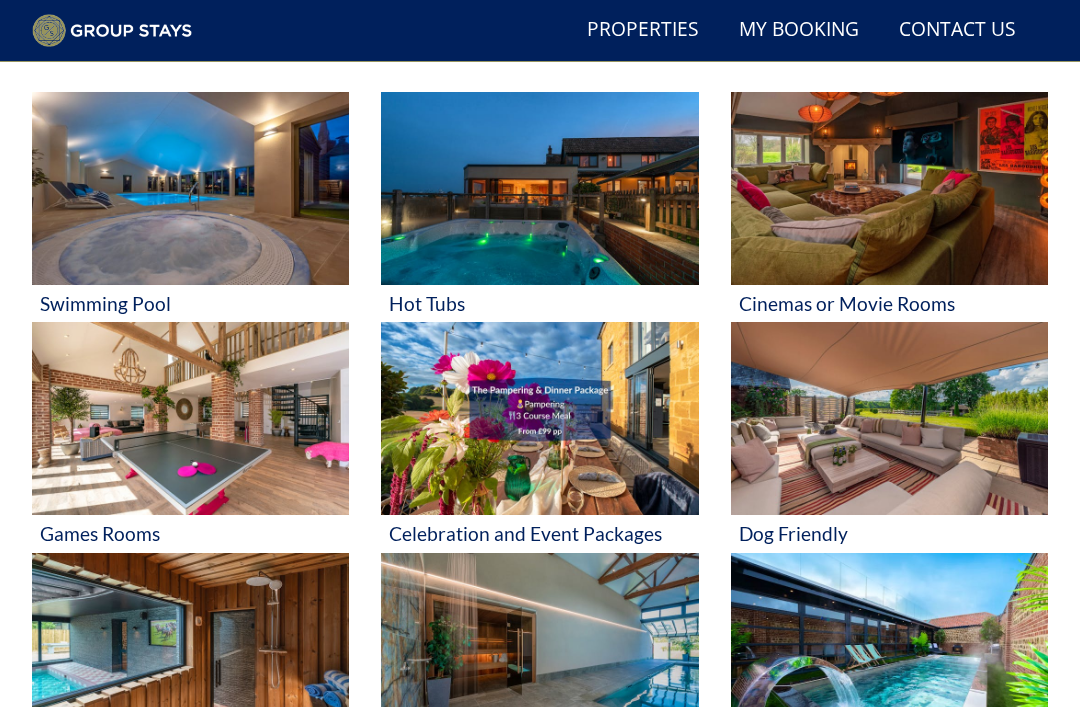 scroll, scrollTop: 789, scrollLeft: 0, axis: vertical 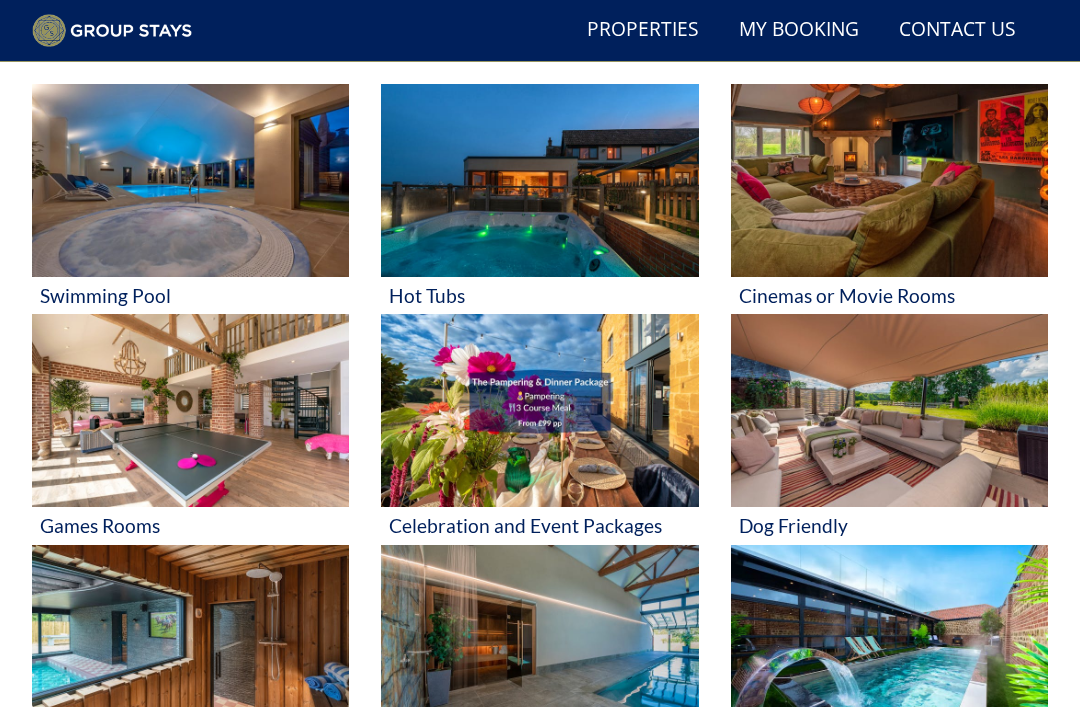 click at bounding box center (190, 180) 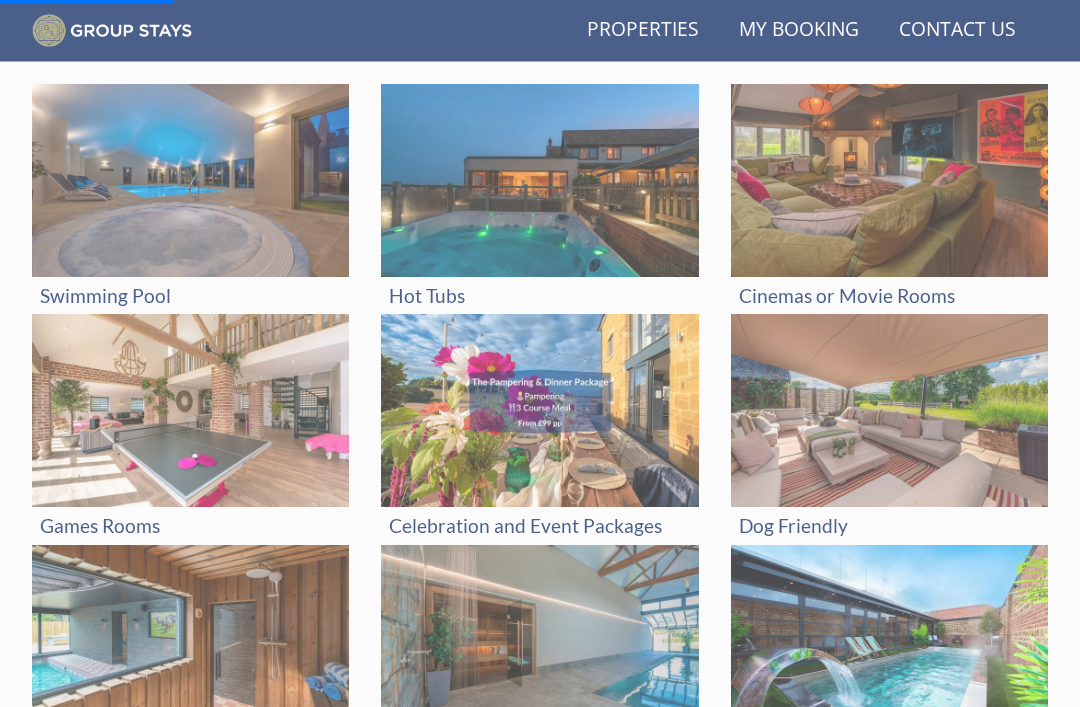 click at bounding box center [190, 180] 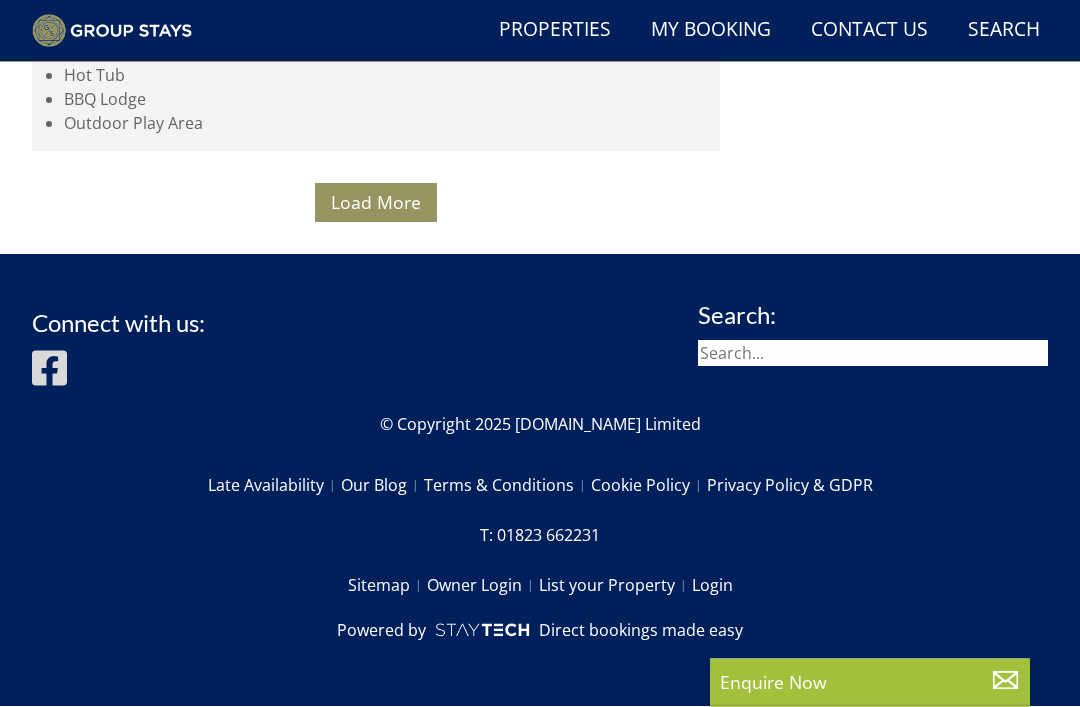 scroll, scrollTop: 10747, scrollLeft: 0, axis: vertical 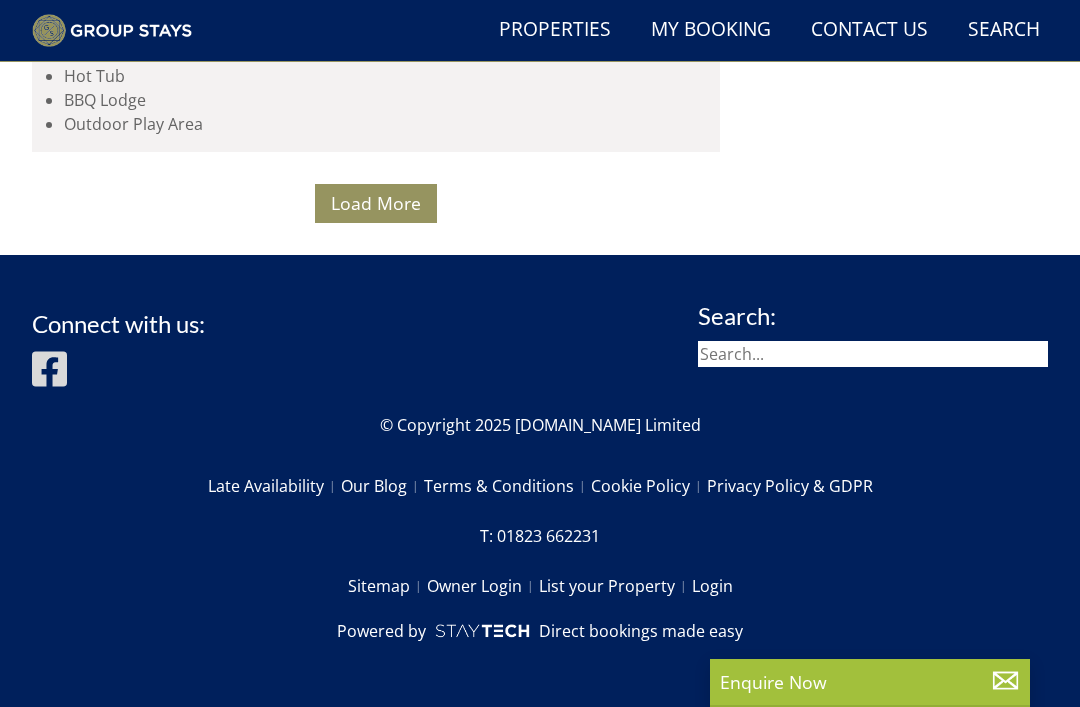 click at bounding box center (376, -2942) 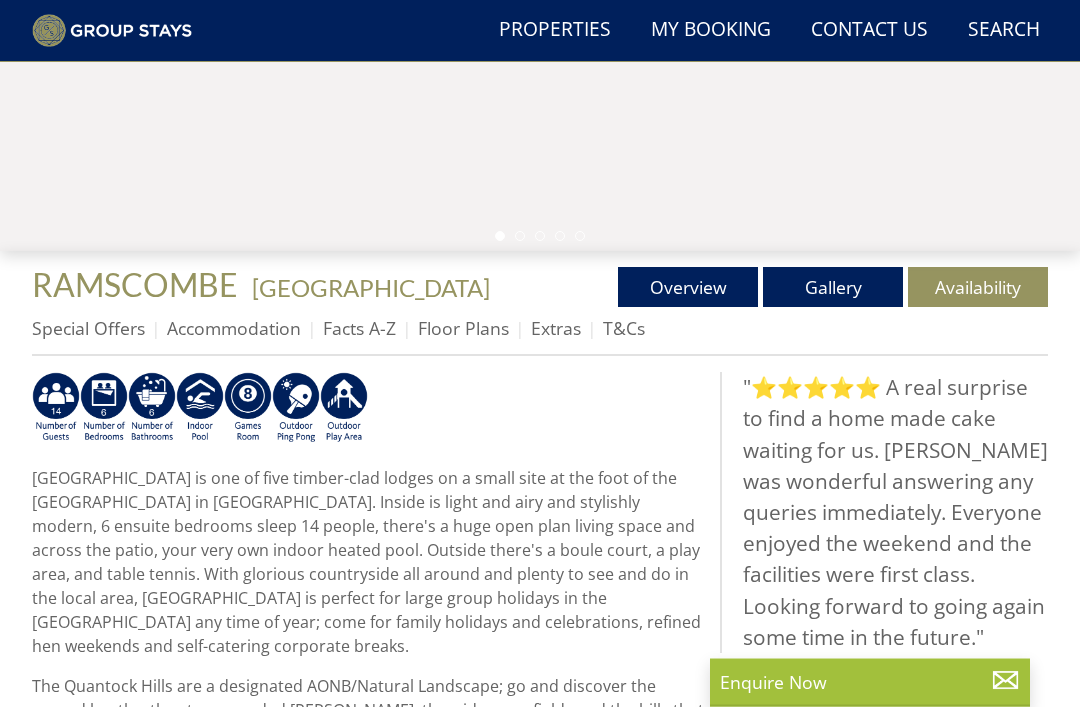 scroll, scrollTop: 460, scrollLeft: 0, axis: vertical 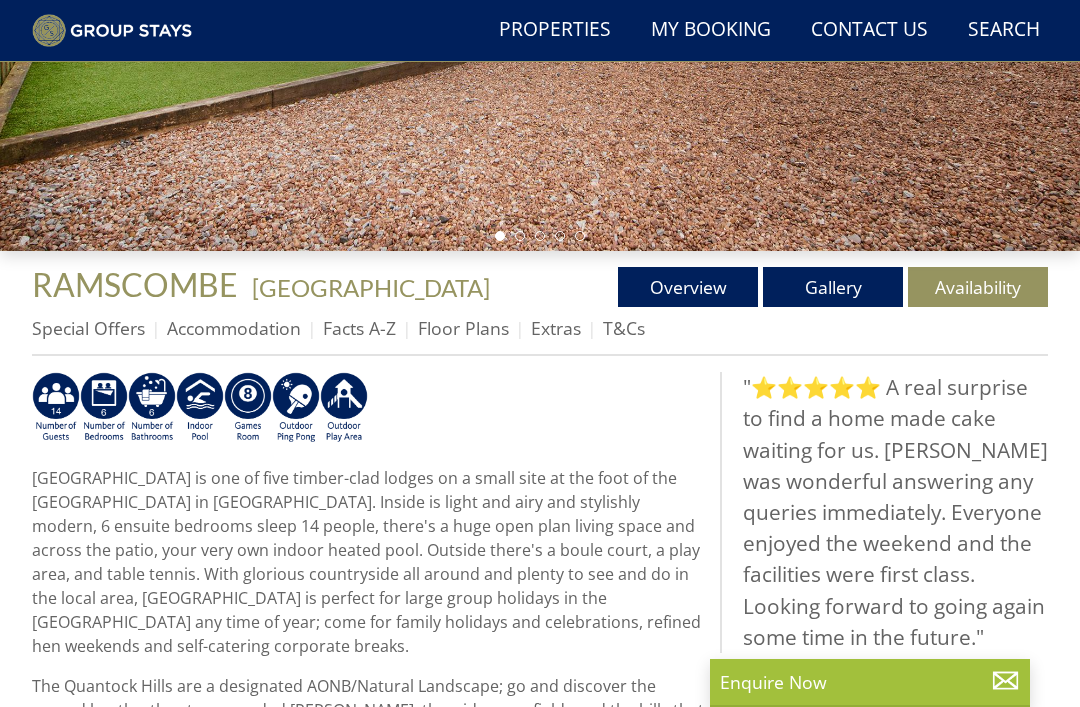 click on "Floor Plans" at bounding box center (463, 328) 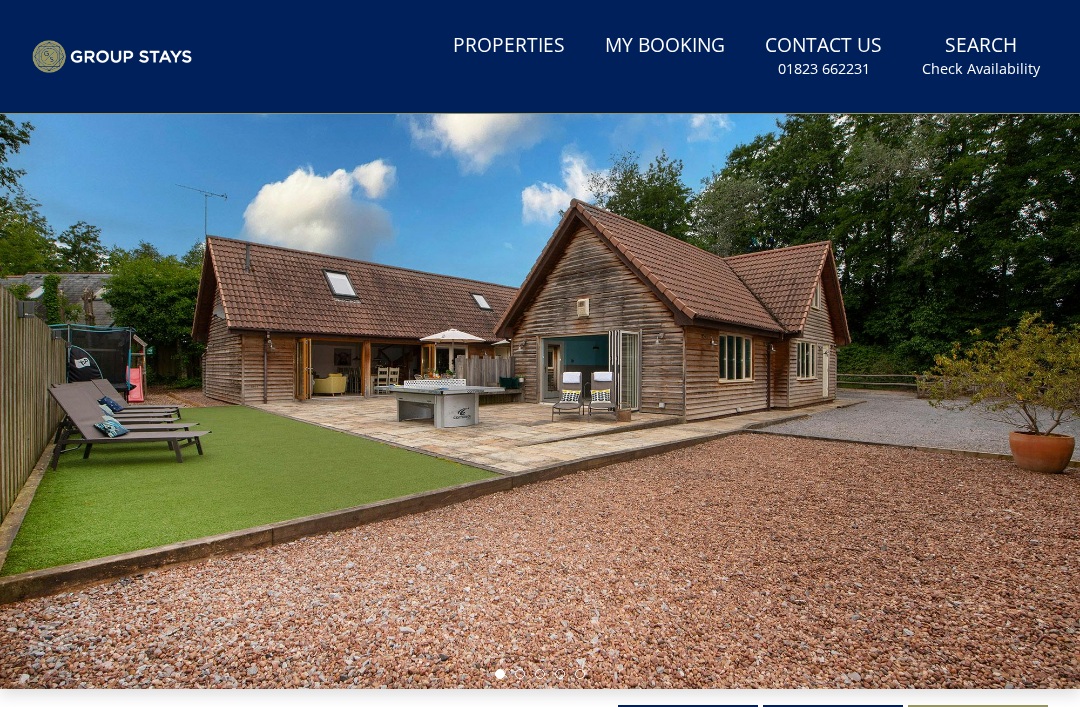 scroll, scrollTop: 0, scrollLeft: 0, axis: both 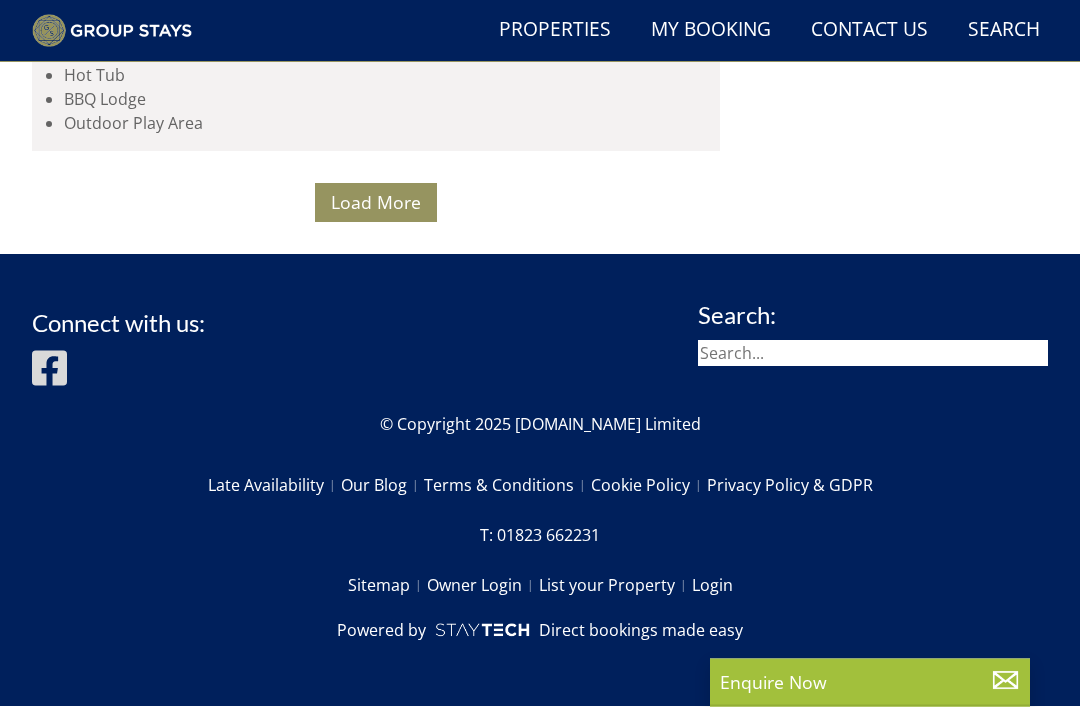 click on "Load More" at bounding box center (376, 203) 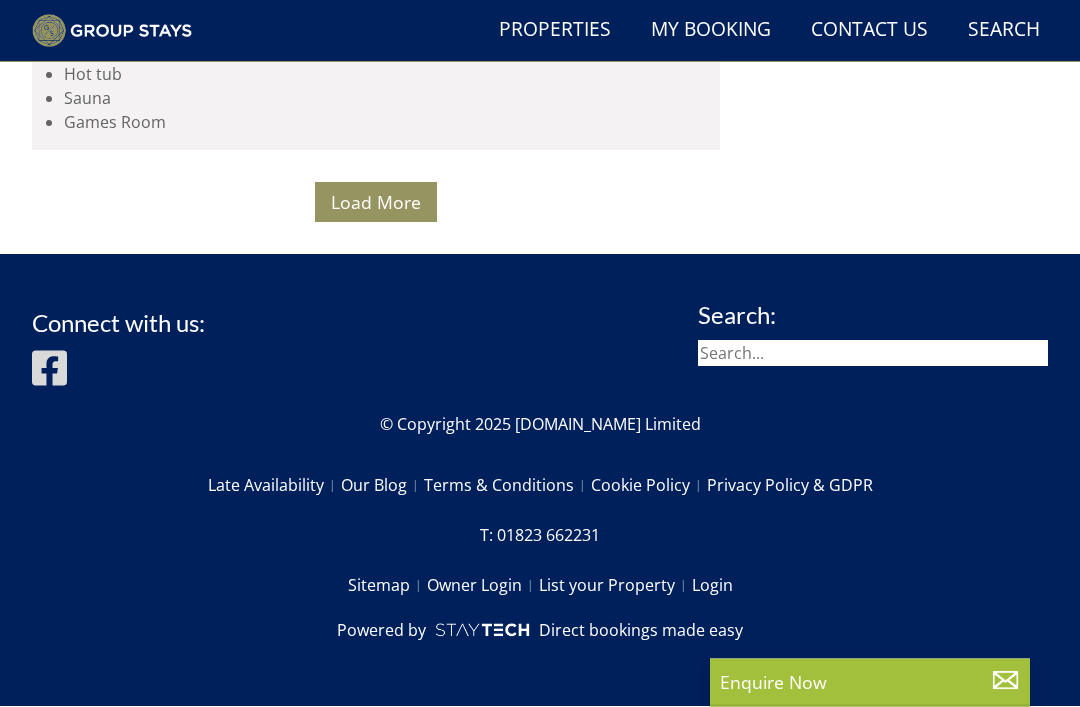 scroll, scrollTop: 22635, scrollLeft: 0, axis: vertical 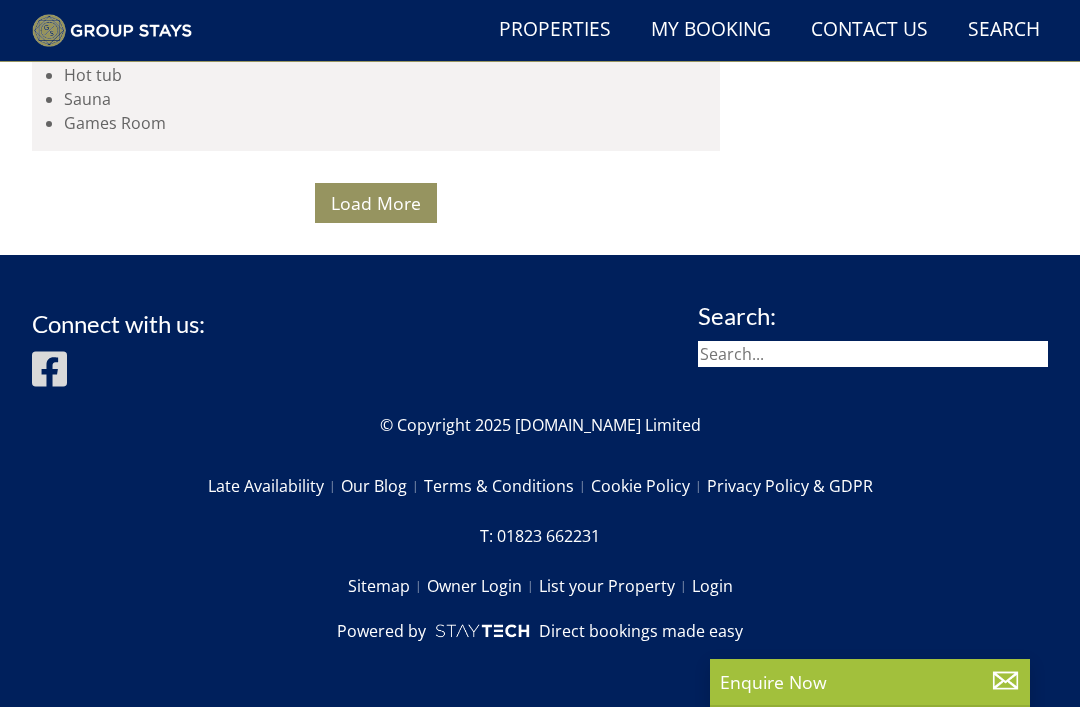 click on "Search  Check Availability" at bounding box center (1004, 30) 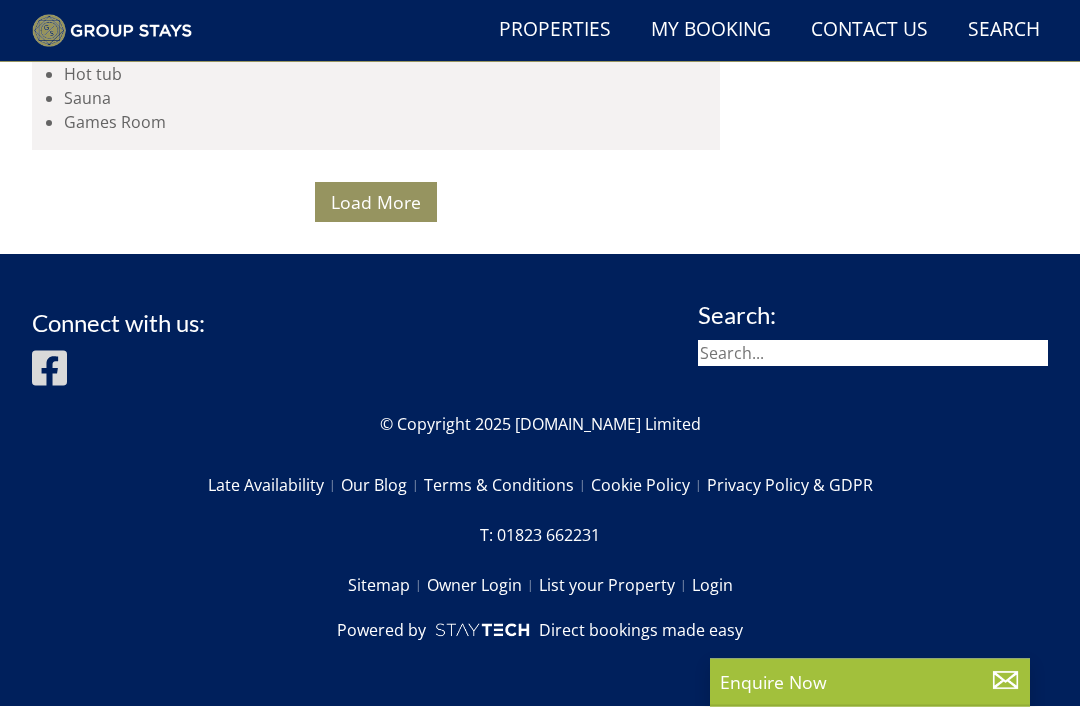 scroll, scrollTop: 0, scrollLeft: 0, axis: both 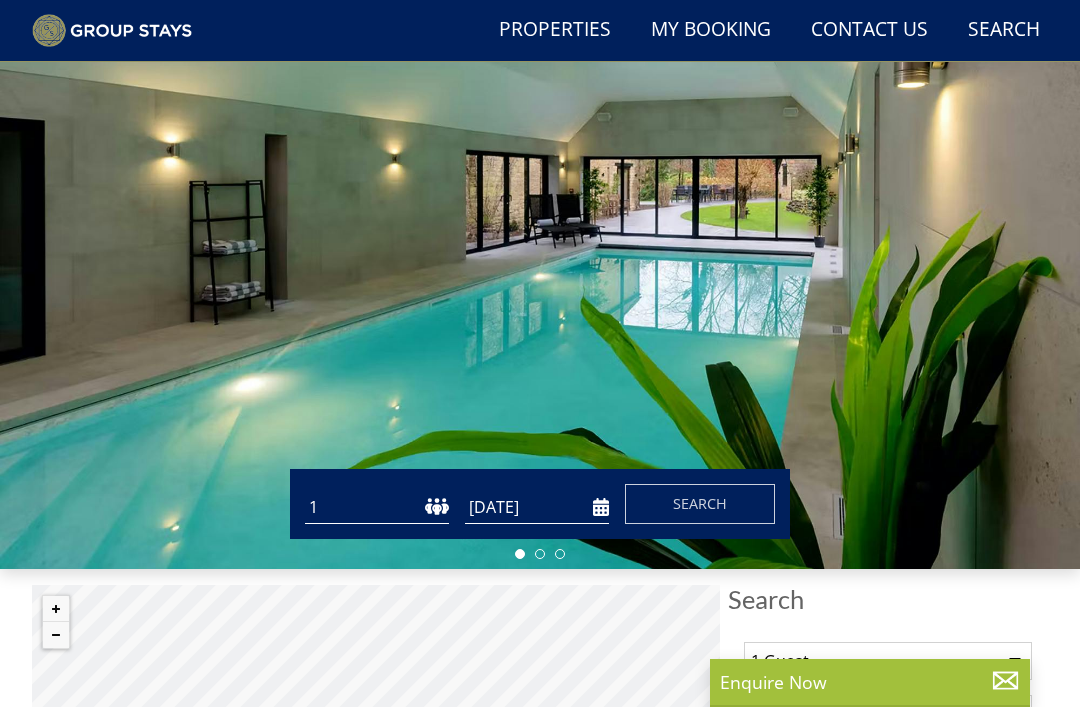 click on "1
2
3
4
5
6
7
8
9
10
11
12
13
14
15
16
17
18
19
20
21
22
23
24
25
26
27
28
29
30
31
32
33
34
35
36
37
38
39
40
41
42
43
44
45
46
47
48
49
50" at bounding box center [377, 507] 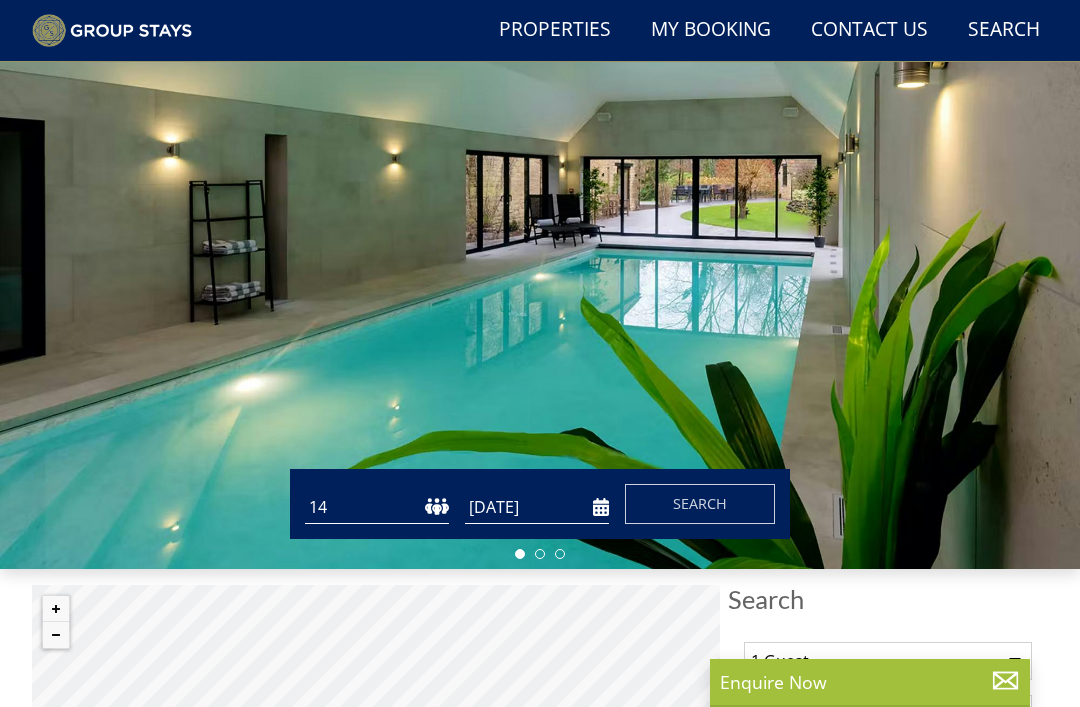 click on "[DATE]" at bounding box center (537, 507) 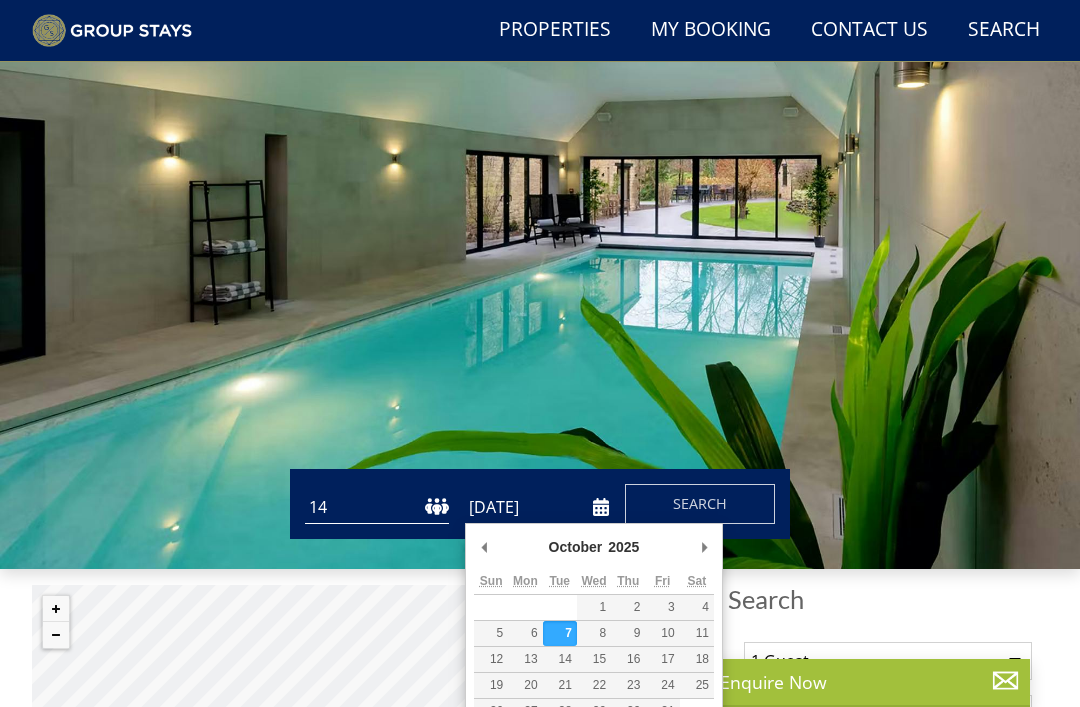 scroll, scrollTop: 141, scrollLeft: 0, axis: vertical 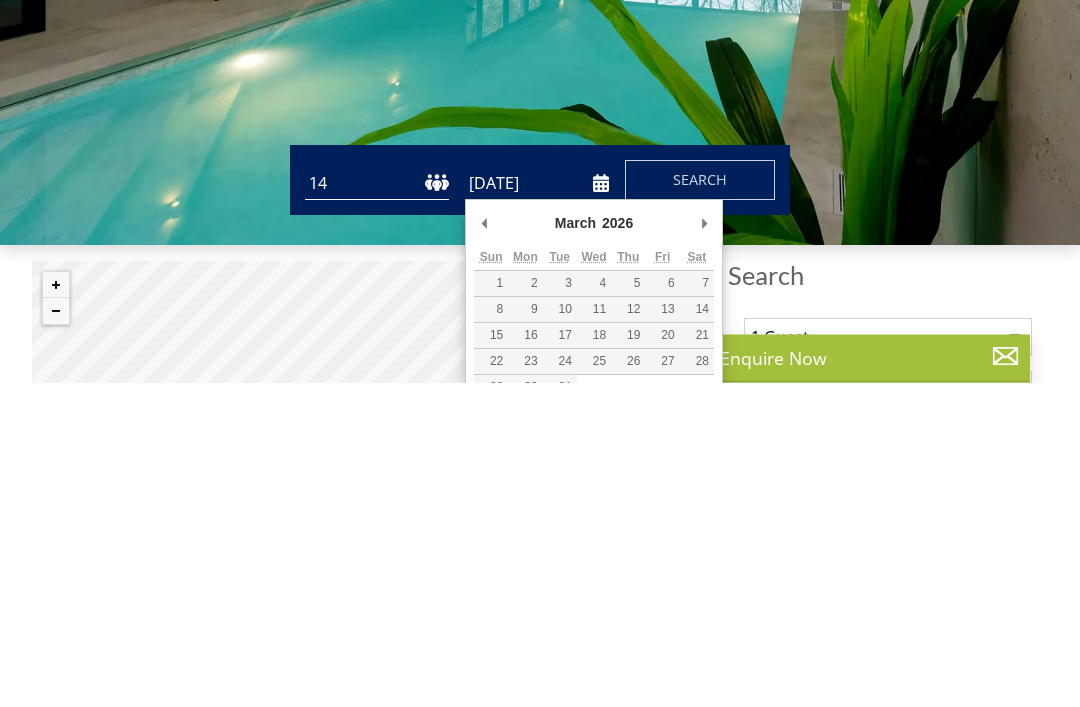 type on "[DATE]" 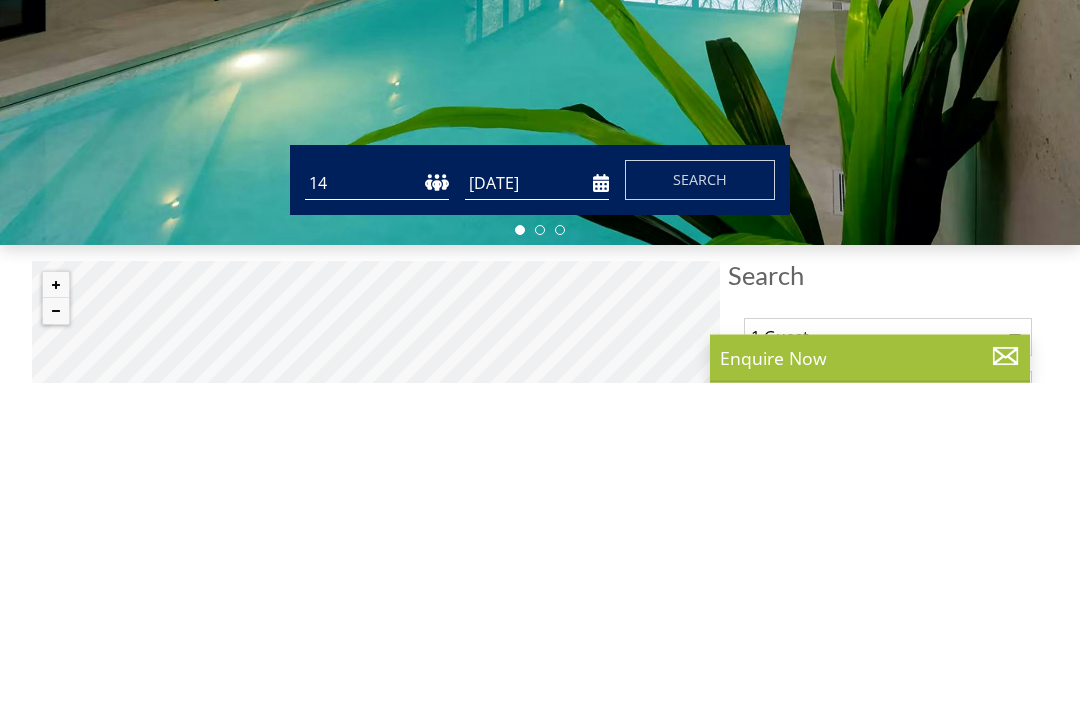 scroll, scrollTop: 466, scrollLeft: 0, axis: vertical 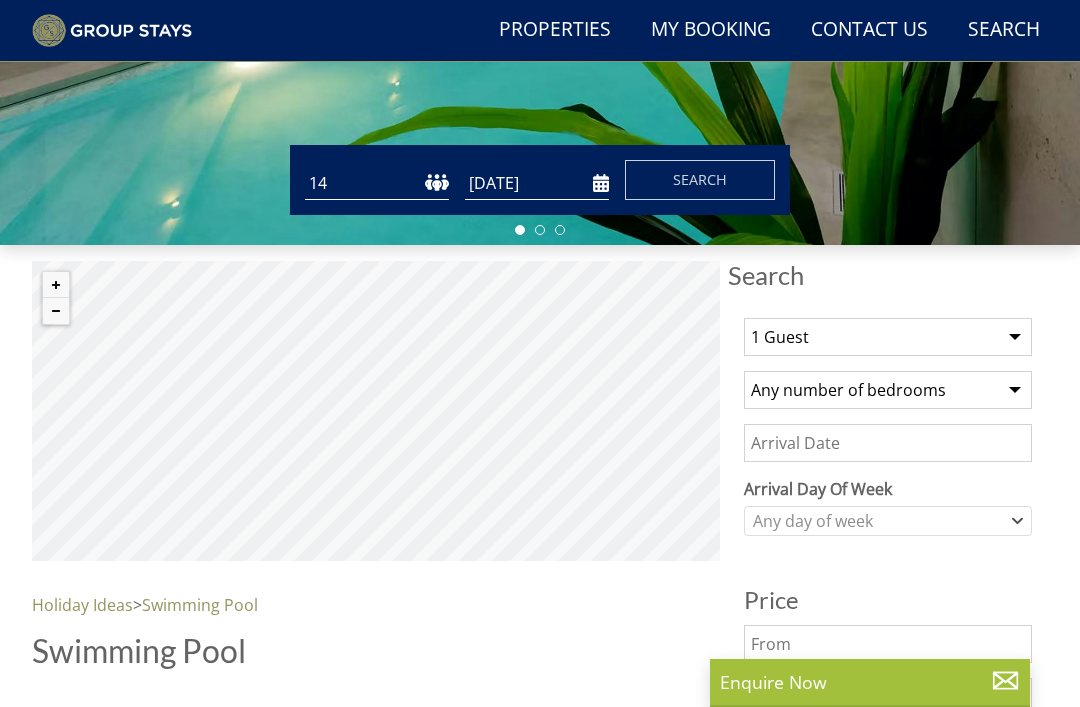 click on "Search" at bounding box center (700, 180) 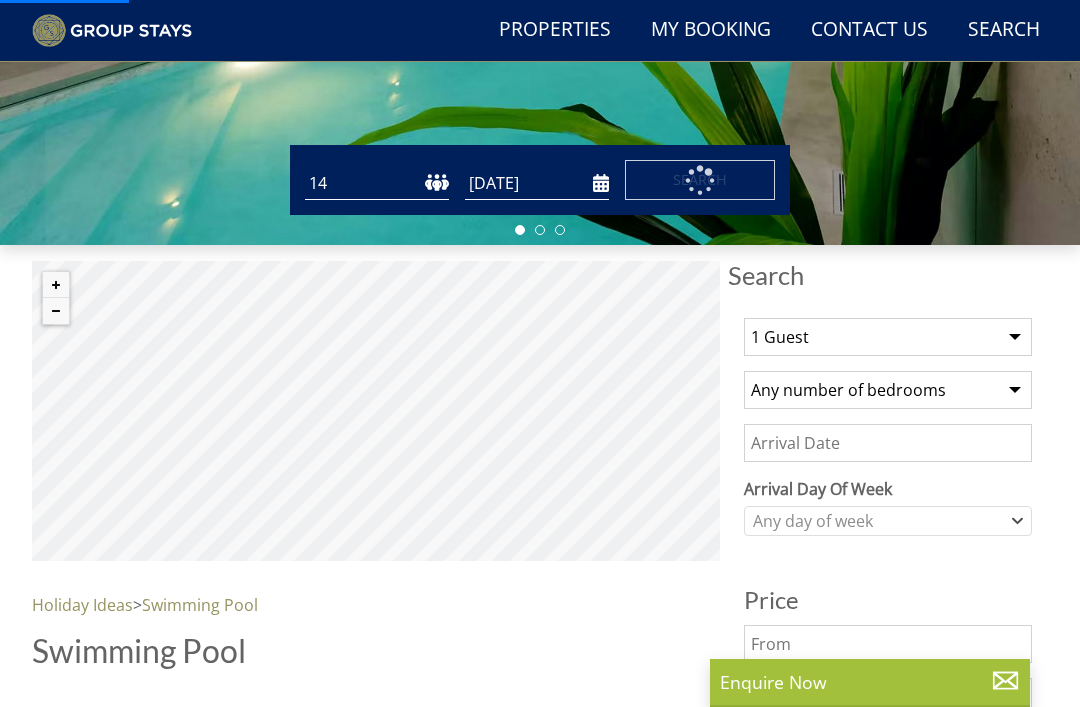 click on "Search
Search
1 Guest
2 Guests
3 Guests
4 Guests
5 Guests
6 Guests
7 Guests
8 Guests
9 Guests
10 Guests
11 Guests
12 Guests
13 Guests
14 Guests
15 Guests
16 Guests
17 Guests
18 Guests
19 Guests
20 Guests
21 Guests
22 Guests
23 Guests
24 Guests
25 Guests
26 Guests
27 Guests
28 Guests
29 Guests
30 Guests
31 Guests
32 Guests
Any number of bedrooms
4 Bedrooms
5 Bedrooms
6 Bedrooms
7 Bedrooms
8 Bedrooms
9 Bedrooms
10 Bedrooms
11 Bedrooms
12 Bedrooms
13 Bedrooms
14 Bedrooms
15 Bedrooms
16 Bedrooms
Arrival Day Of Week
[DATE]
[DATE]
[DATE]" at bounding box center [540, 8241] 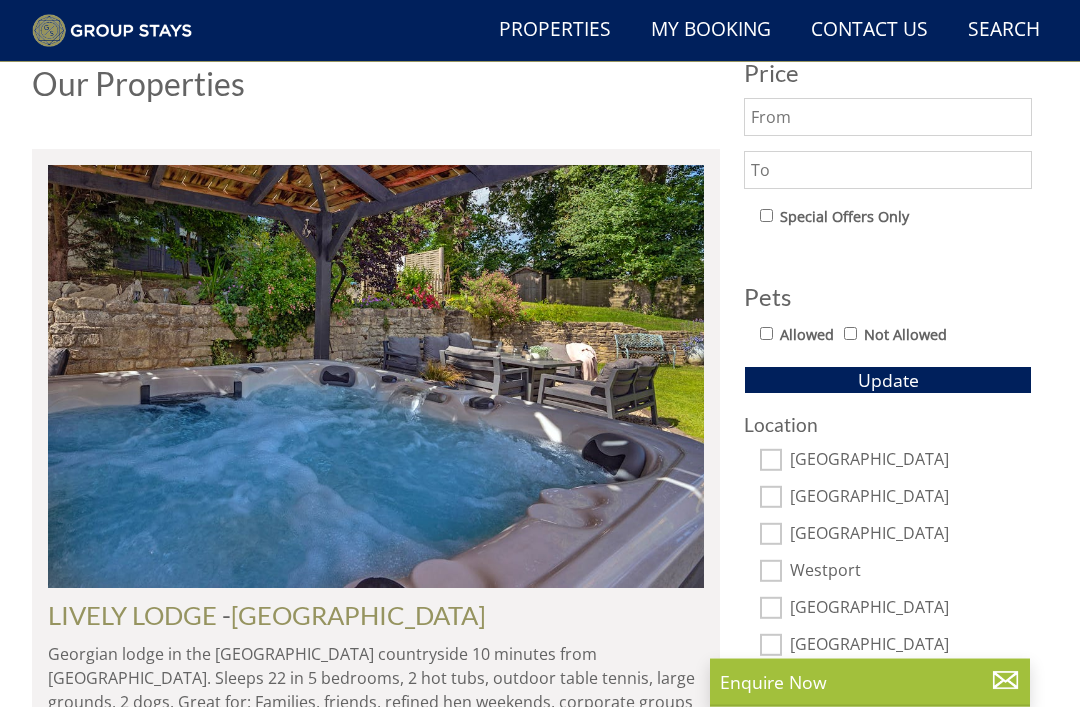 scroll, scrollTop: 993, scrollLeft: 0, axis: vertical 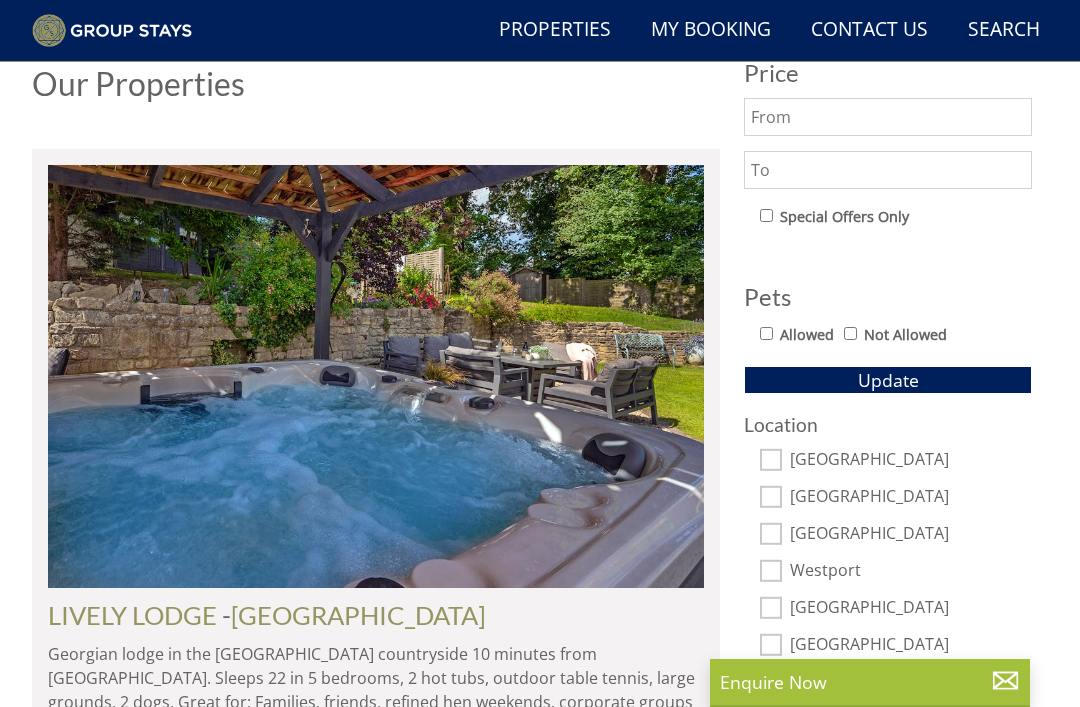 click on "[GEOGRAPHIC_DATA]" at bounding box center [911, 461] 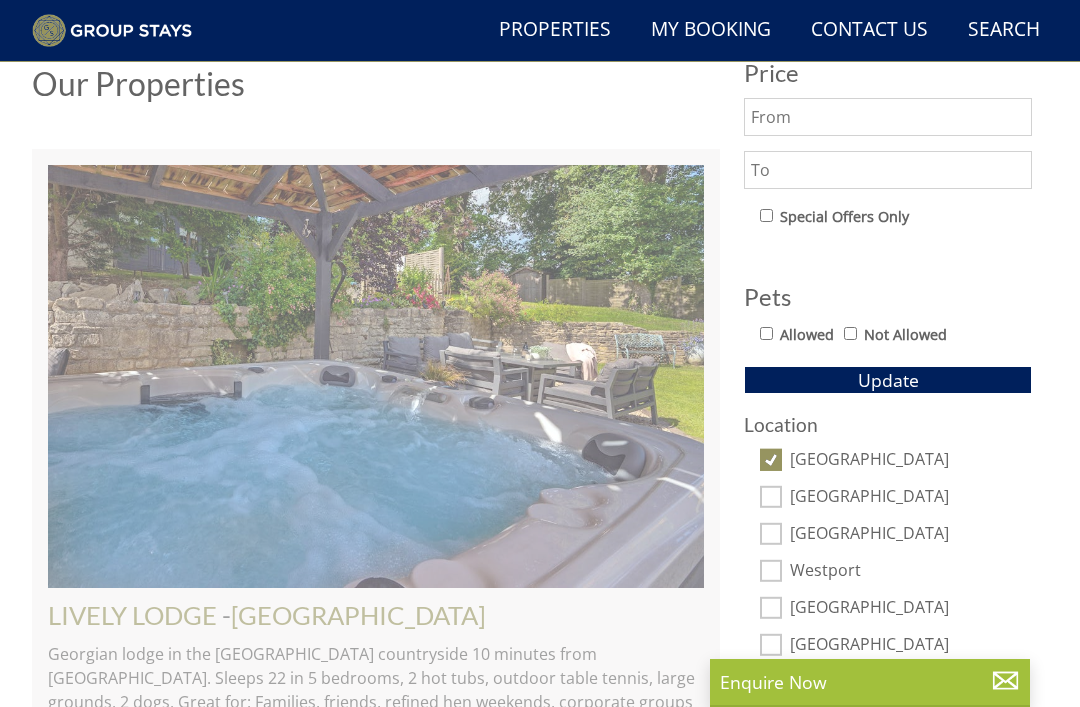 click on "Update" at bounding box center (888, 380) 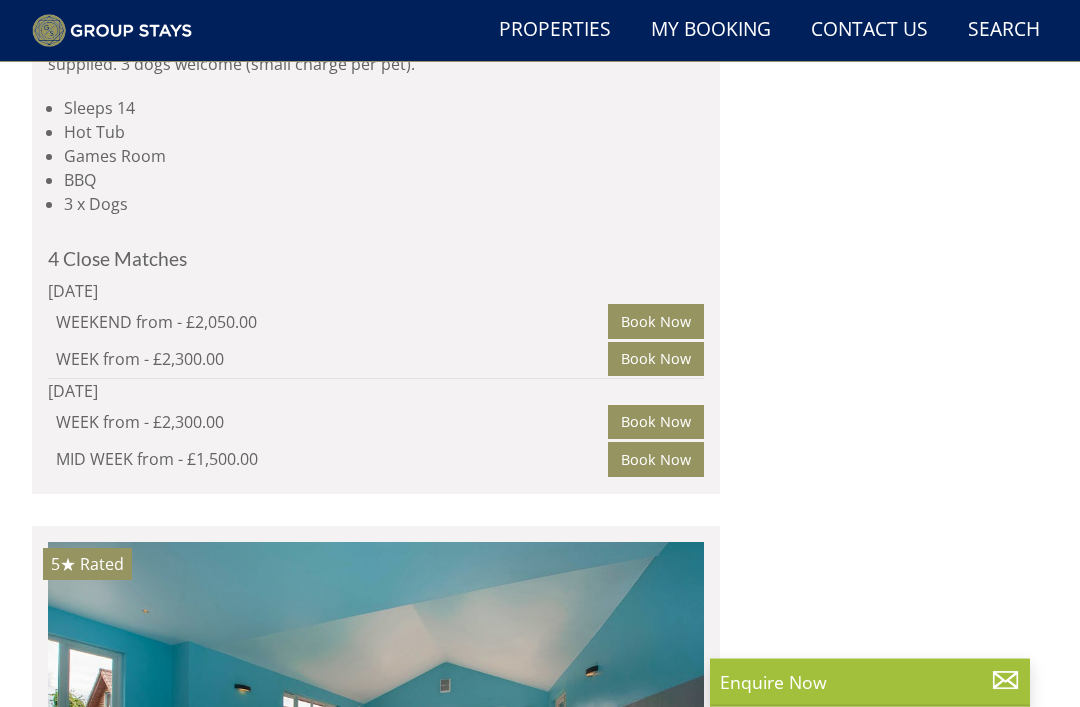 scroll, scrollTop: 5100, scrollLeft: 0, axis: vertical 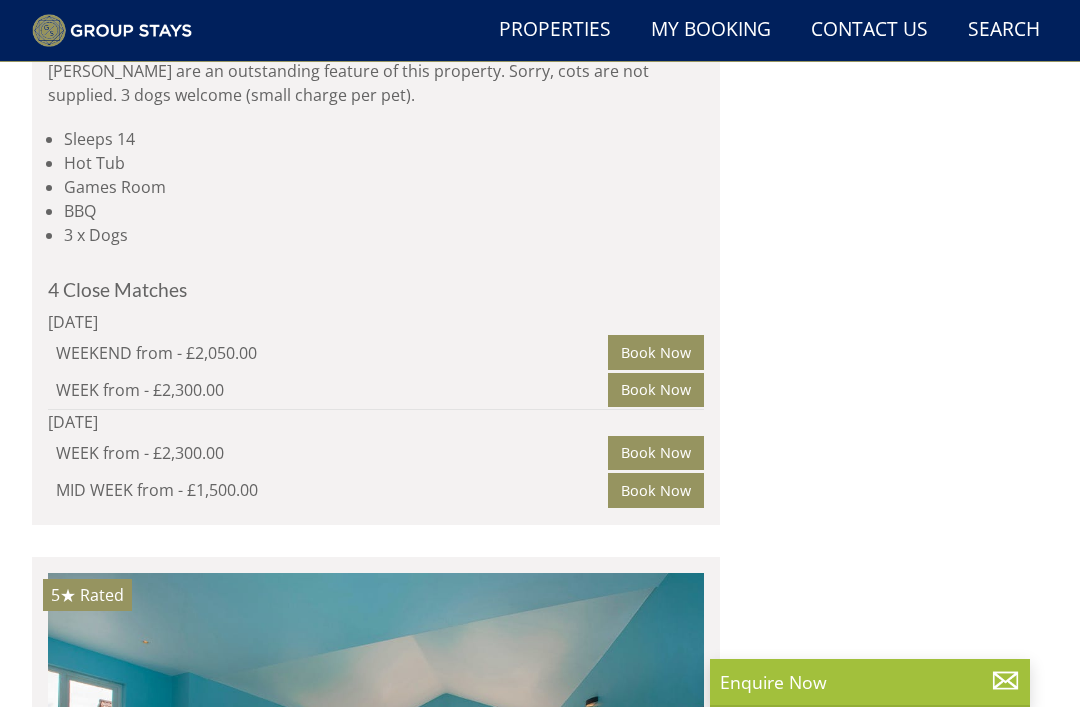 click at bounding box center [376, -744] 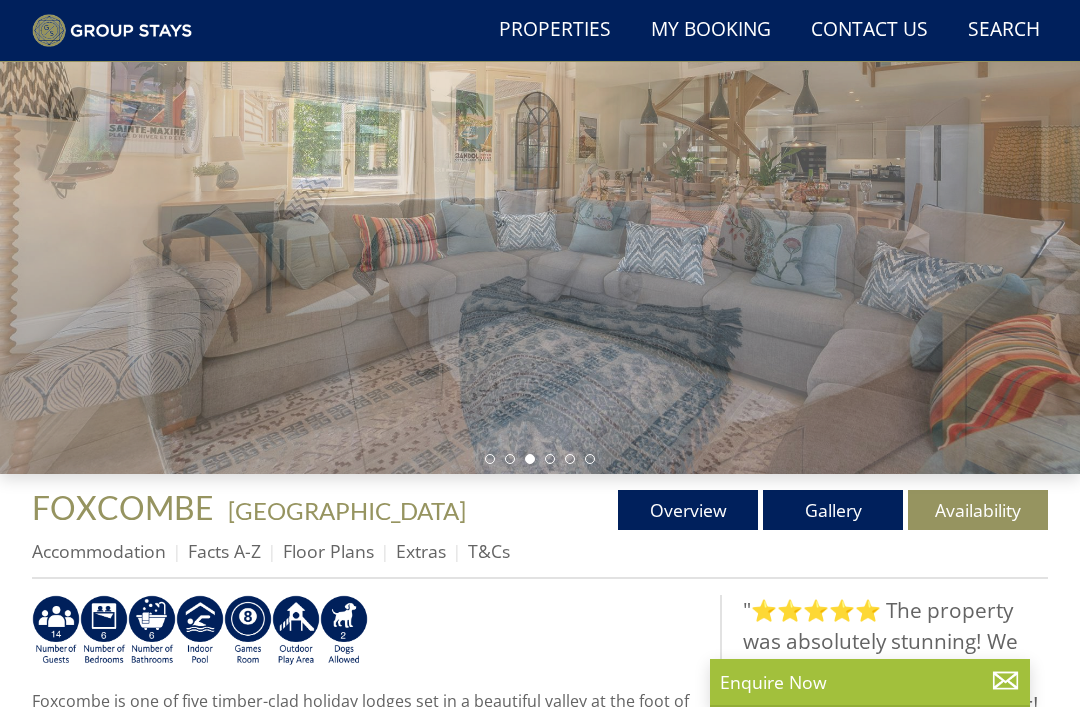scroll, scrollTop: 236, scrollLeft: 0, axis: vertical 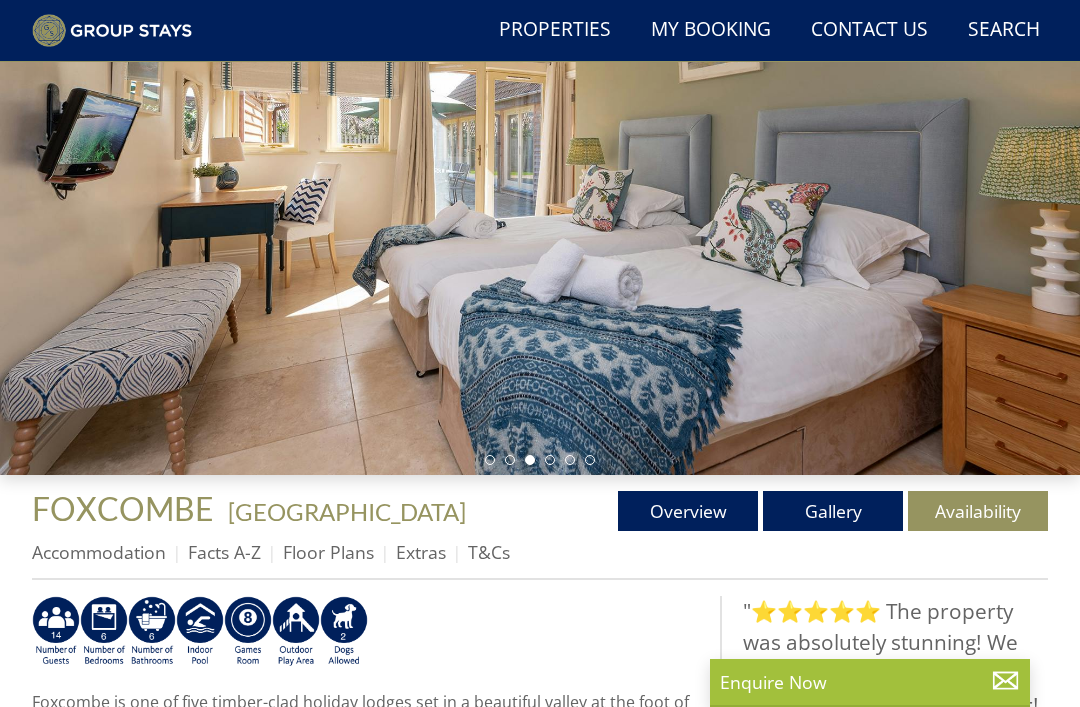 click on "Floor Plans" at bounding box center (328, 552) 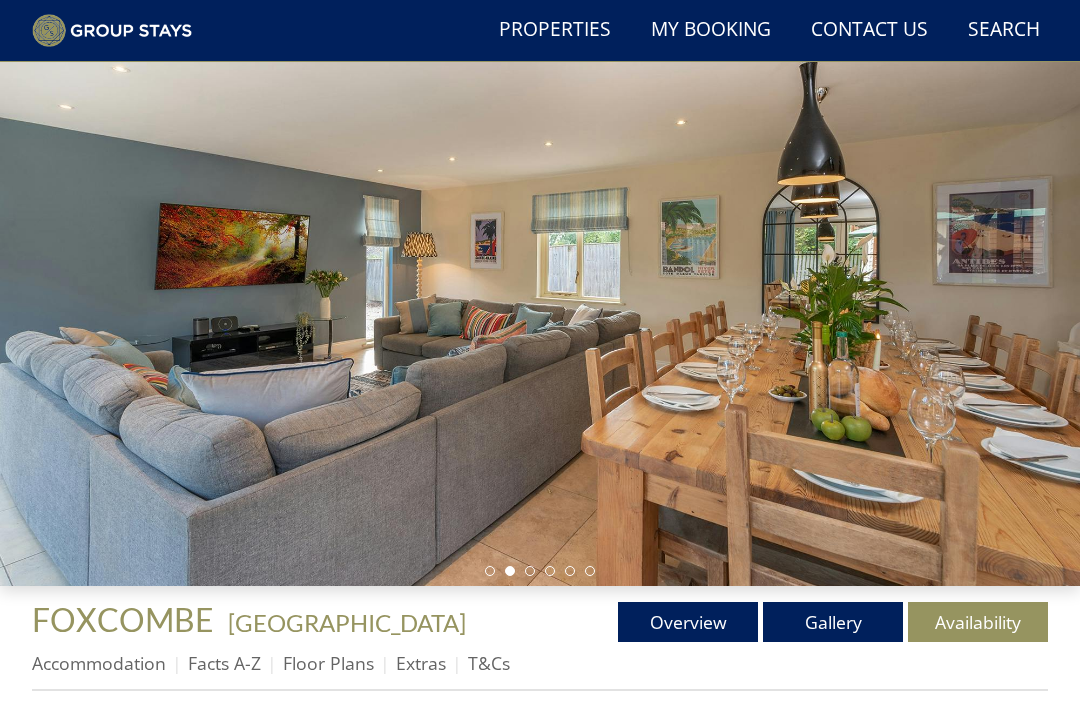 scroll, scrollTop: 0, scrollLeft: 0, axis: both 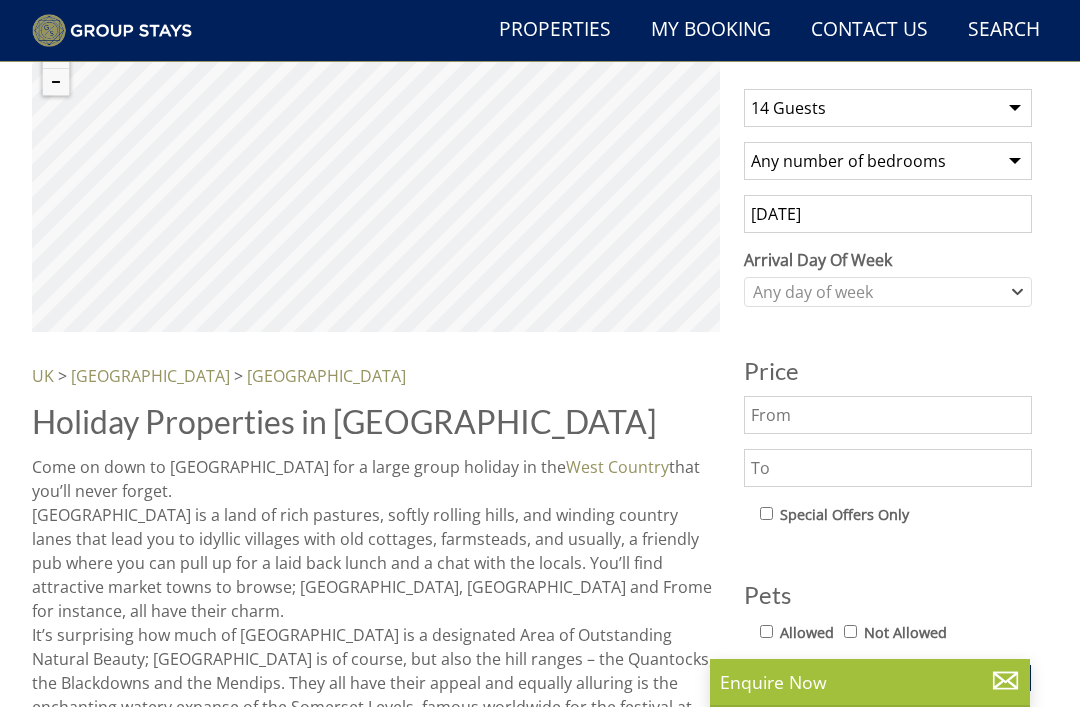 click on "Any number of bedrooms
4 Bedrooms
5 Bedrooms
6 Bedrooms
7 Bedrooms
8 Bedrooms
9 Bedrooms
10 Bedrooms
11 Bedrooms
12 Bedrooms
13 Bedrooms
14 Bedrooms
15 Bedrooms
16 Bedrooms" at bounding box center (888, 161) 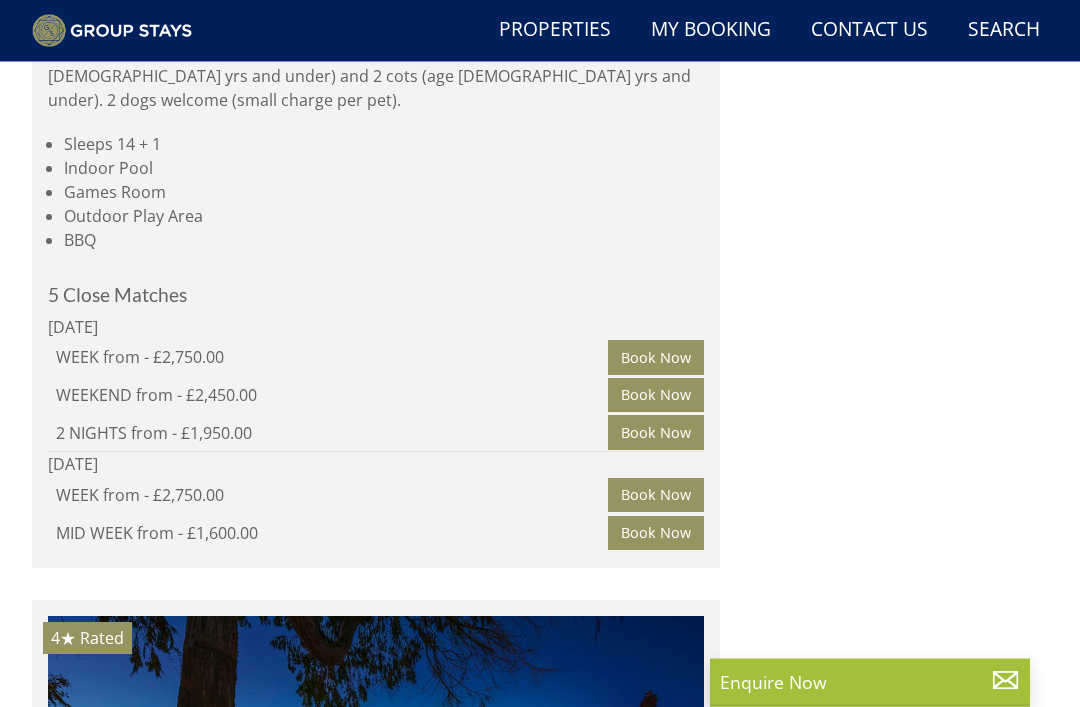 scroll, scrollTop: 9319, scrollLeft: 0, axis: vertical 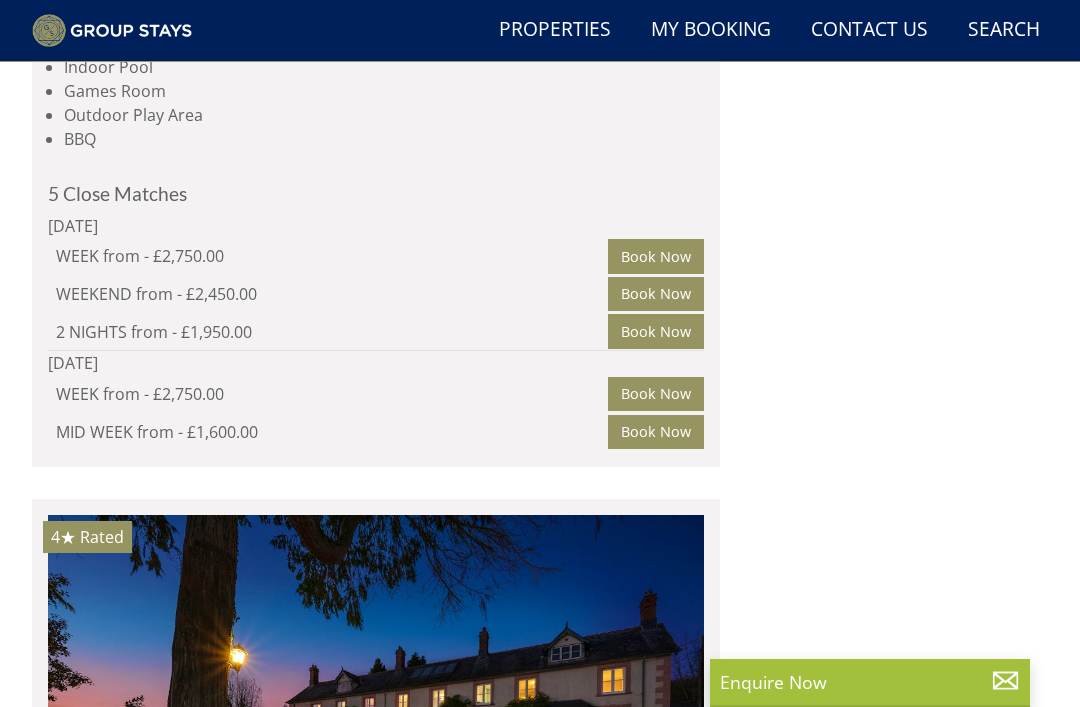 click at bounding box center [376, -187] 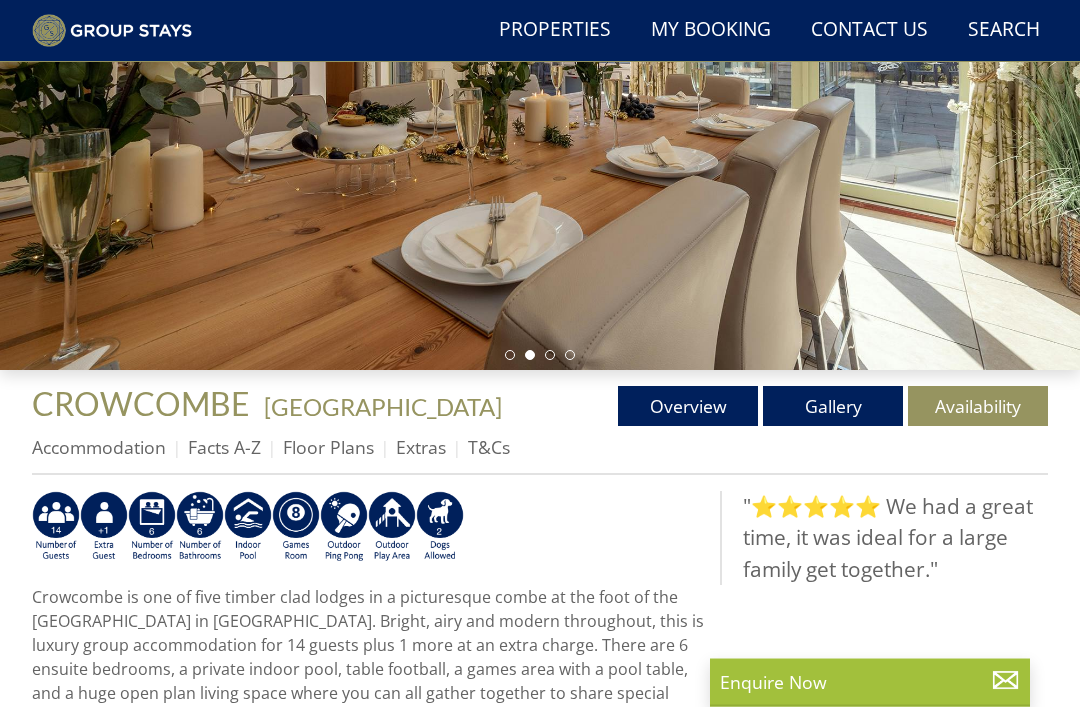 scroll, scrollTop: 341, scrollLeft: 0, axis: vertical 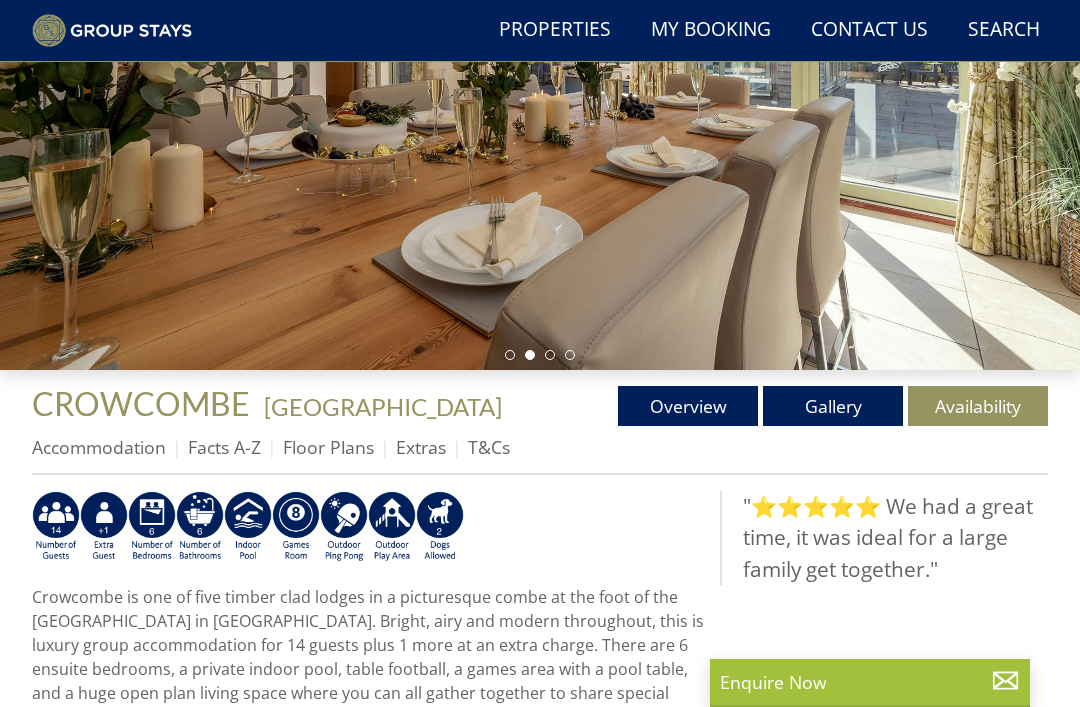 click on "Gallery" at bounding box center (833, 406) 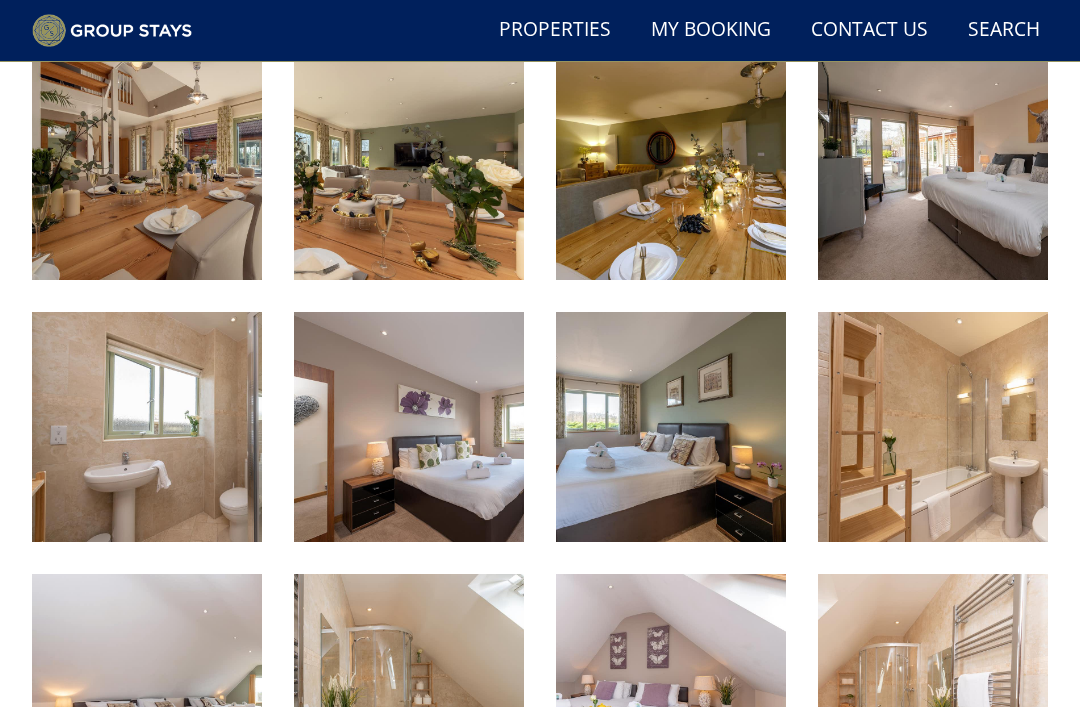 scroll, scrollTop: 1322, scrollLeft: 0, axis: vertical 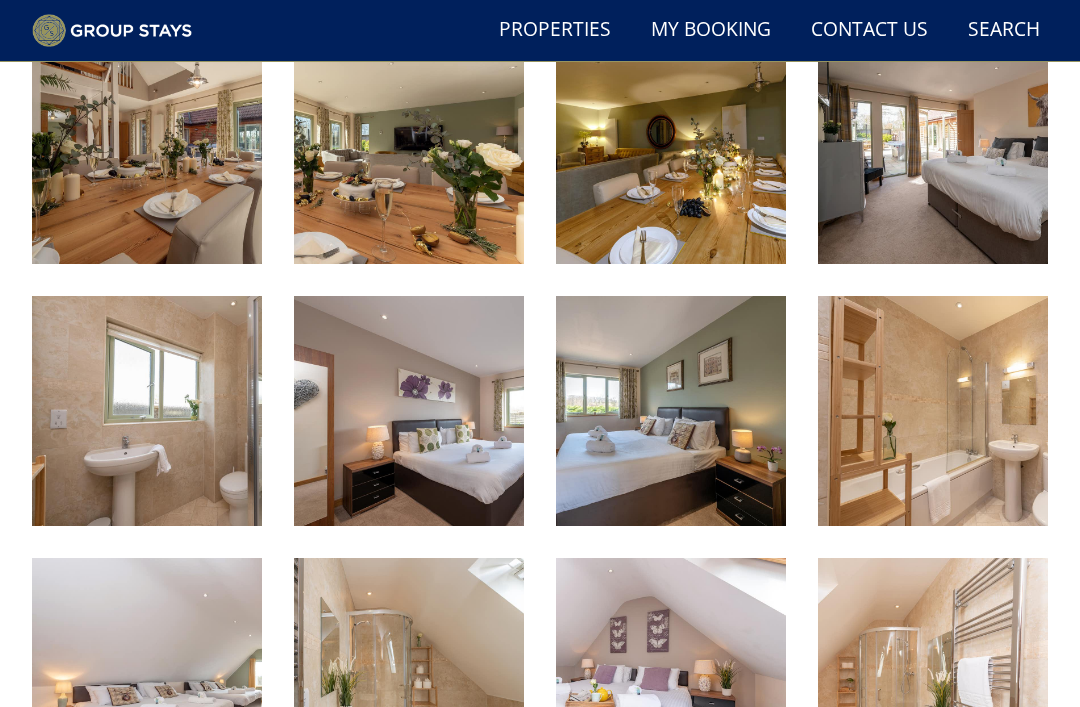 click at bounding box center (409, 411) 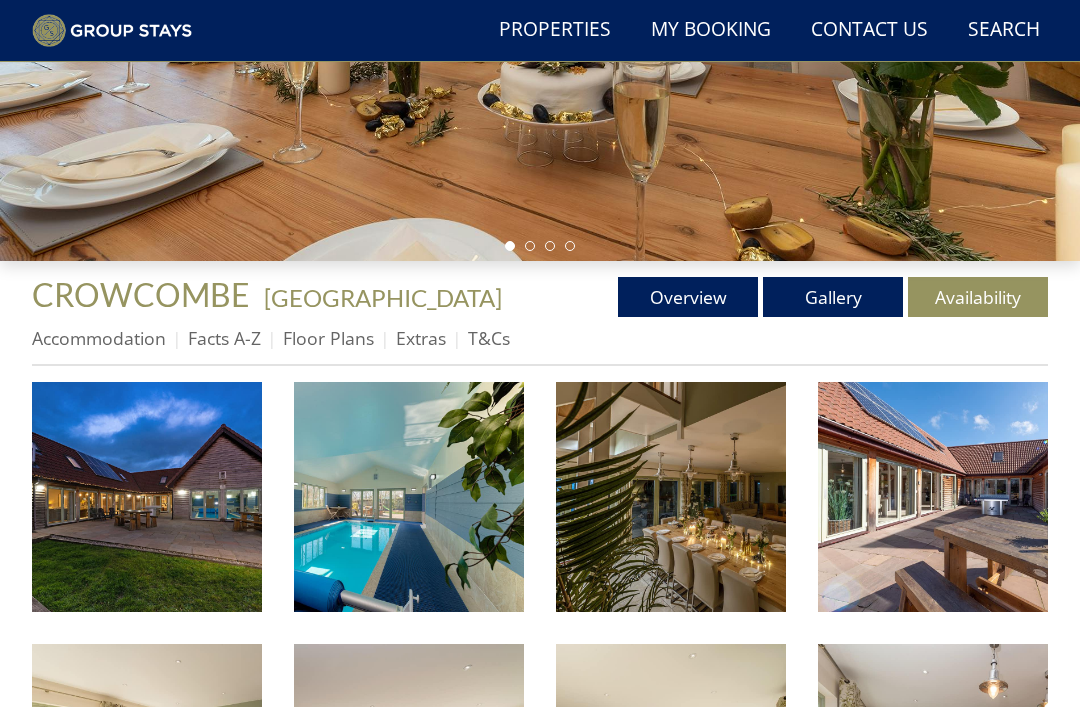 scroll, scrollTop: 580, scrollLeft: 0, axis: vertical 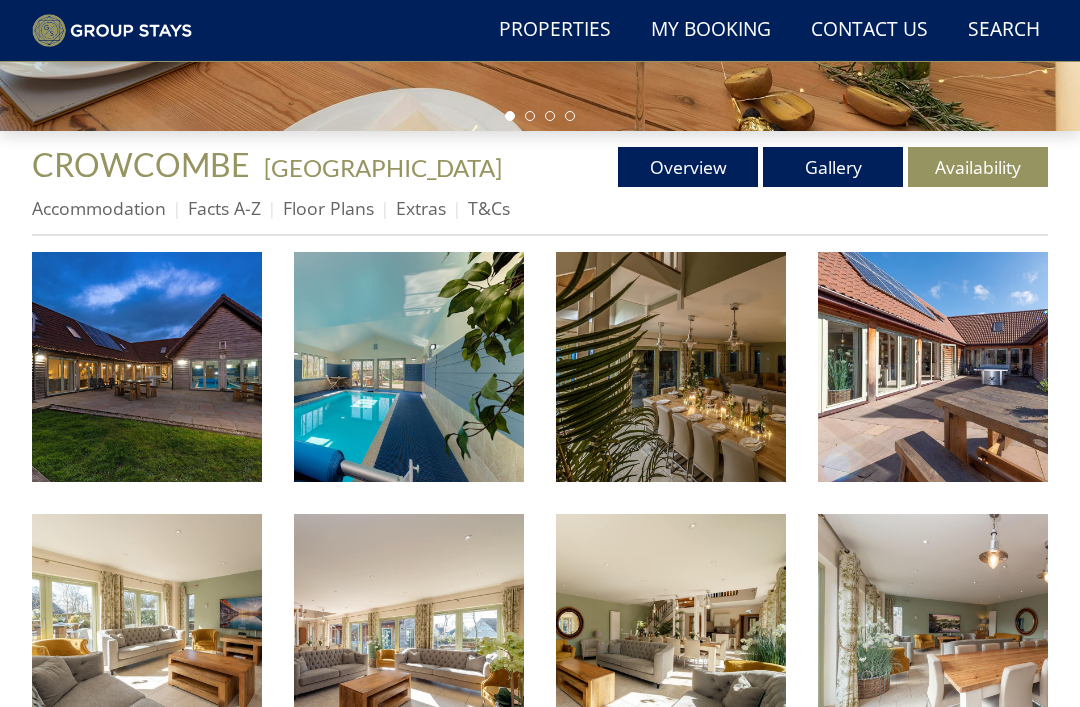 click on "Extras" at bounding box center (421, 208) 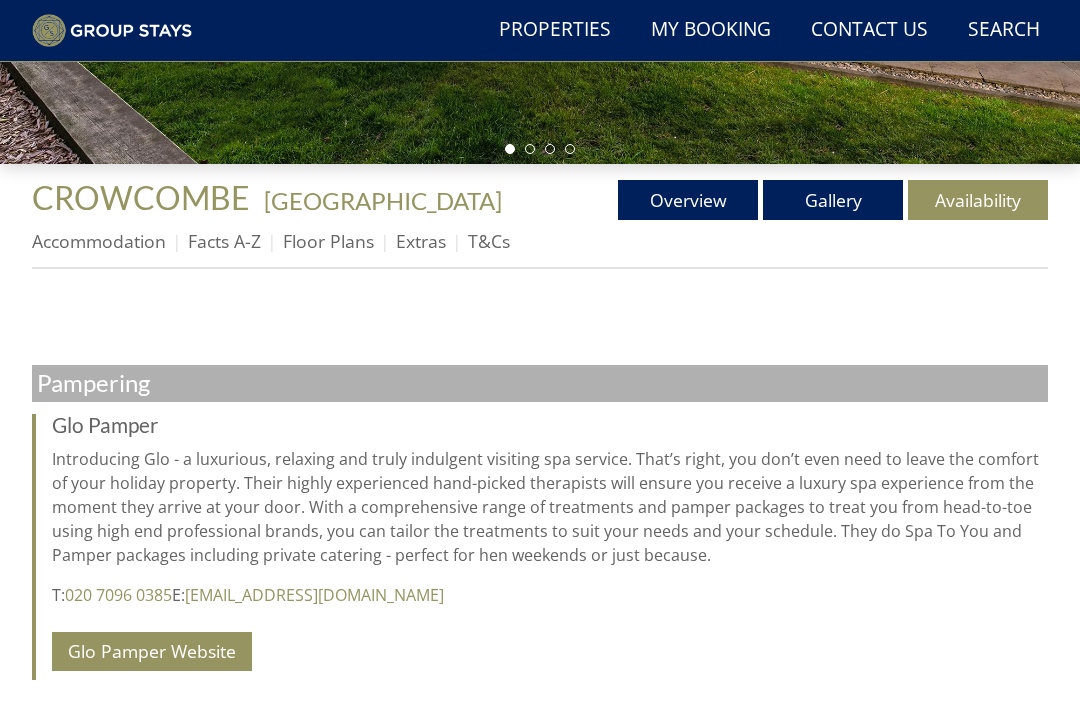 scroll, scrollTop: 551, scrollLeft: 0, axis: vertical 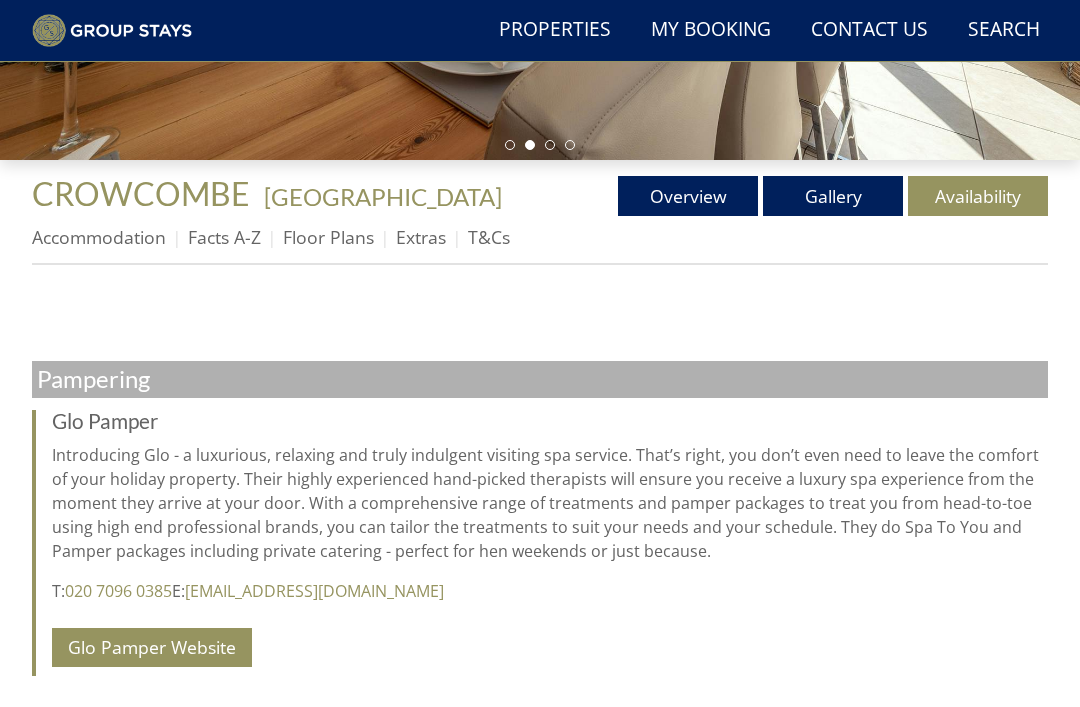 click on "T&Cs" at bounding box center (489, 237) 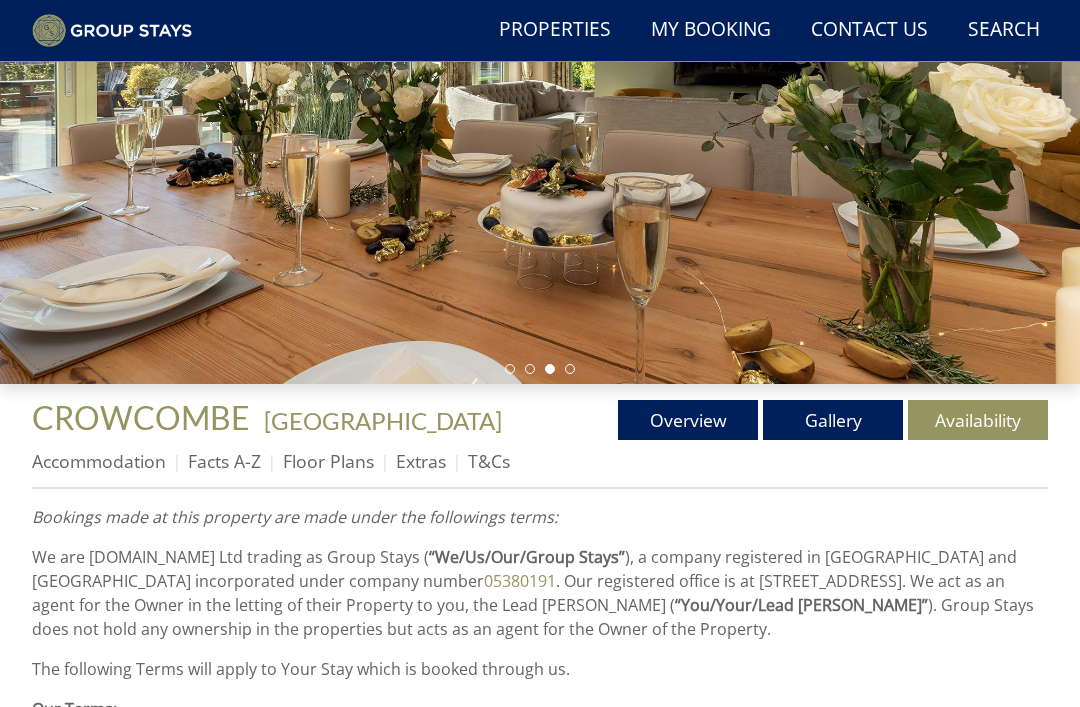 scroll, scrollTop: 328, scrollLeft: 0, axis: vertical 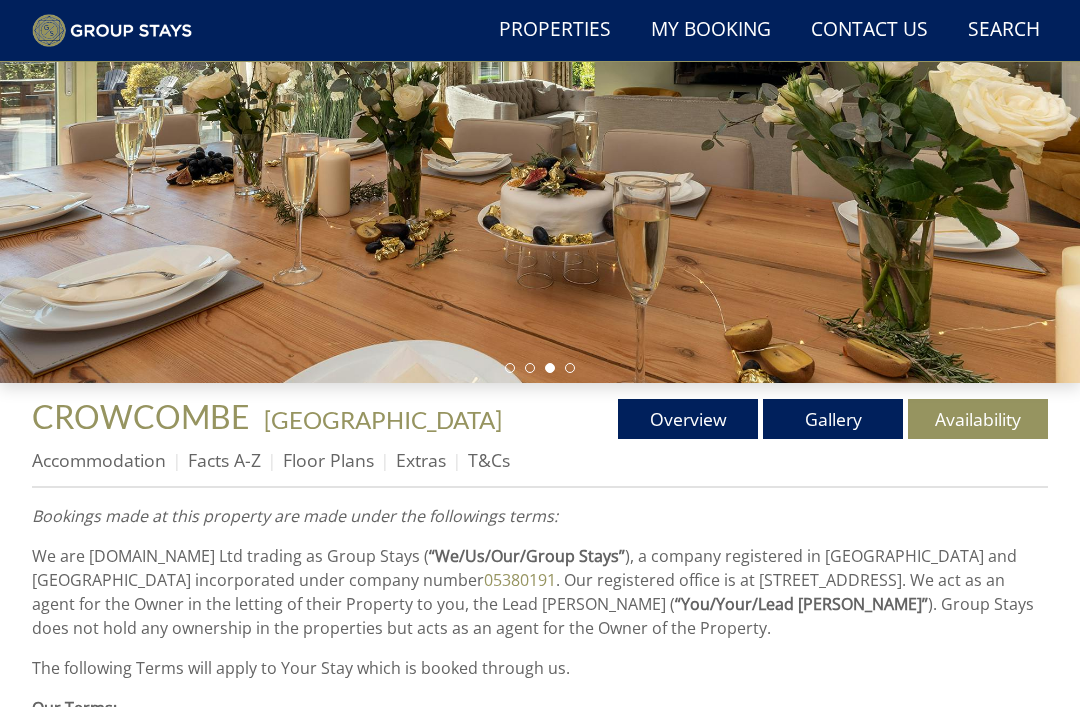 click on "Overview" at bounding box center (688, 419) 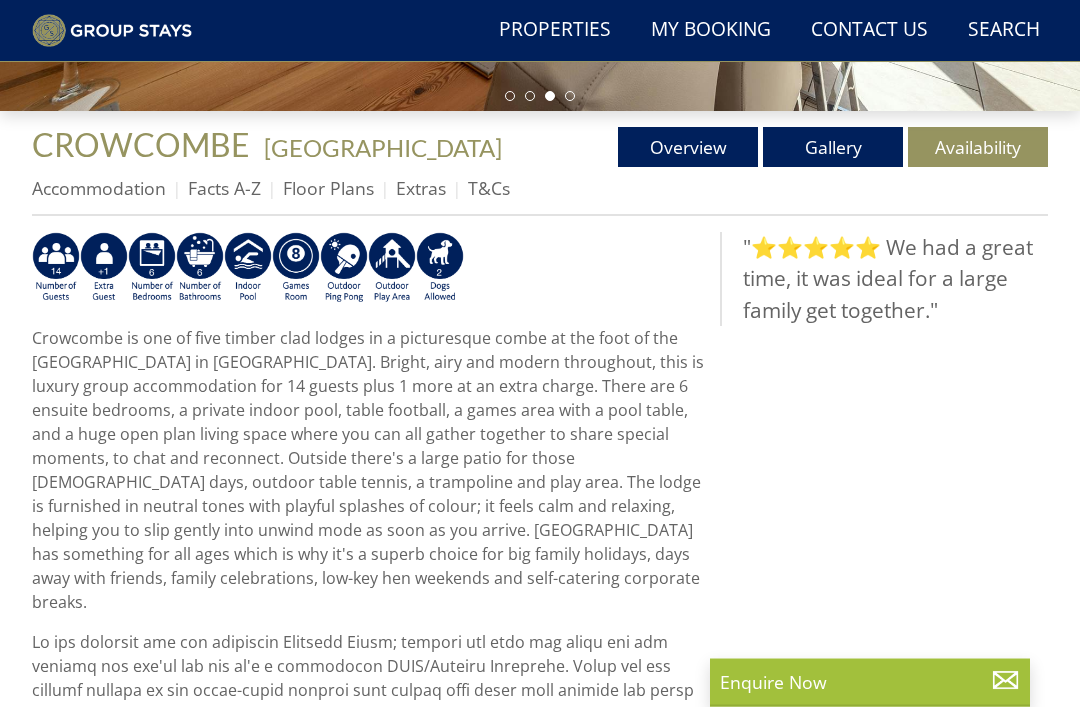 scroll, scrollTop: 600, scrollLeft: 0, axis: vertical 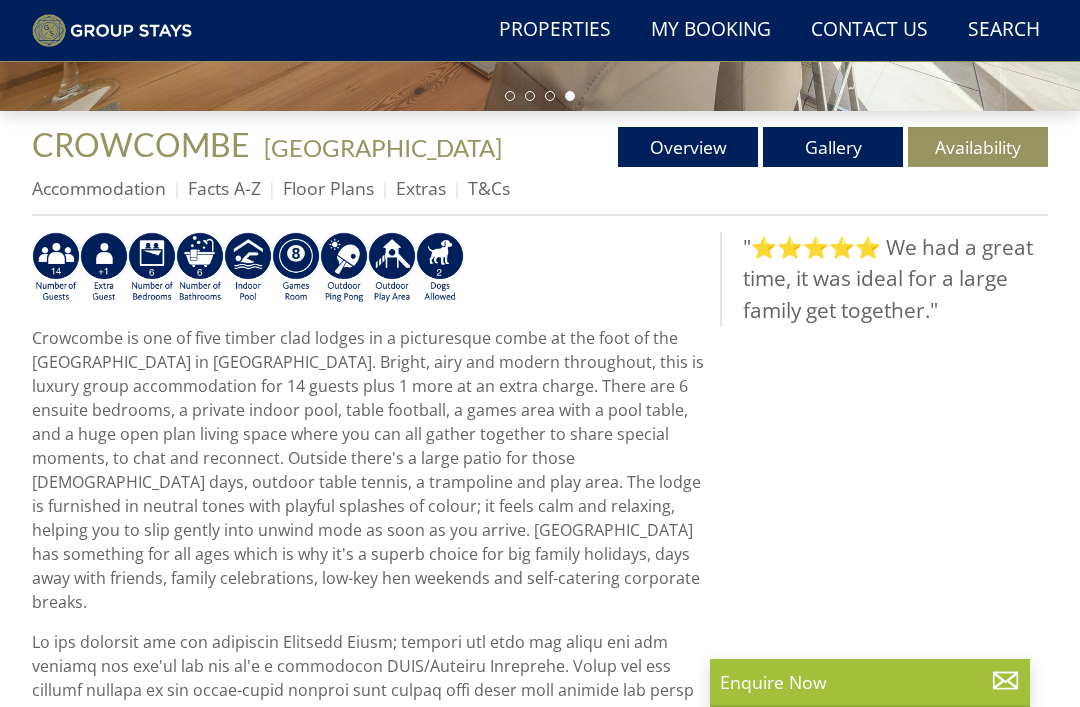 click on "Facts A-Z" at bounding box center [224, 188] 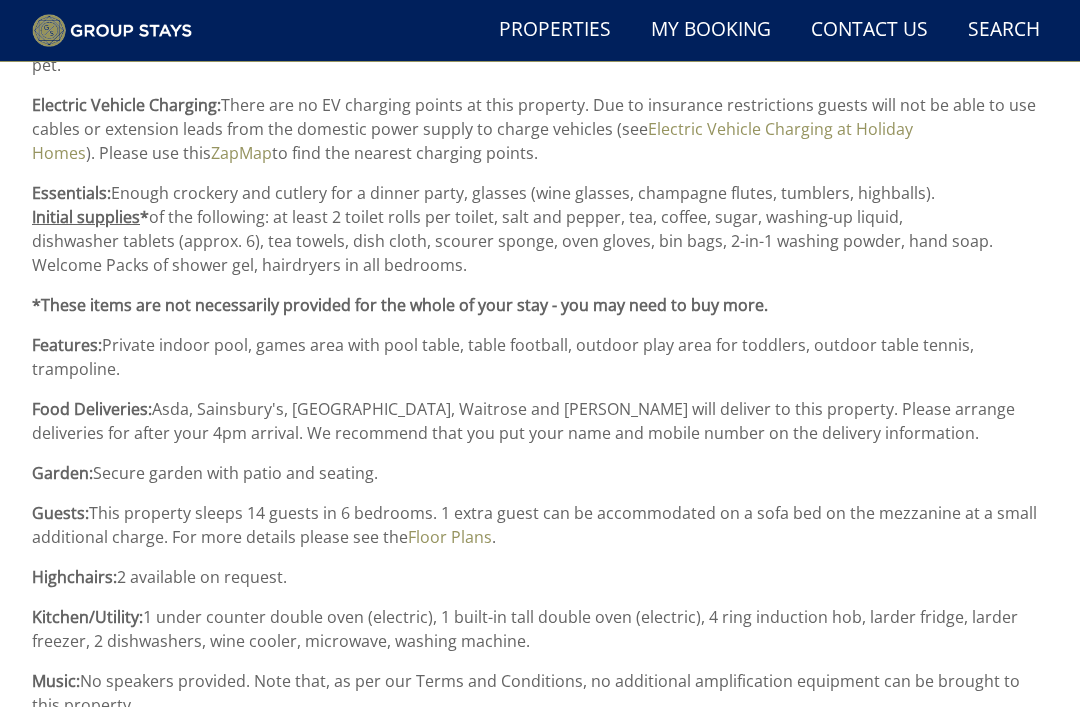scroll, scrollTop: 1342, scrollLeft: 0, axis: vertical 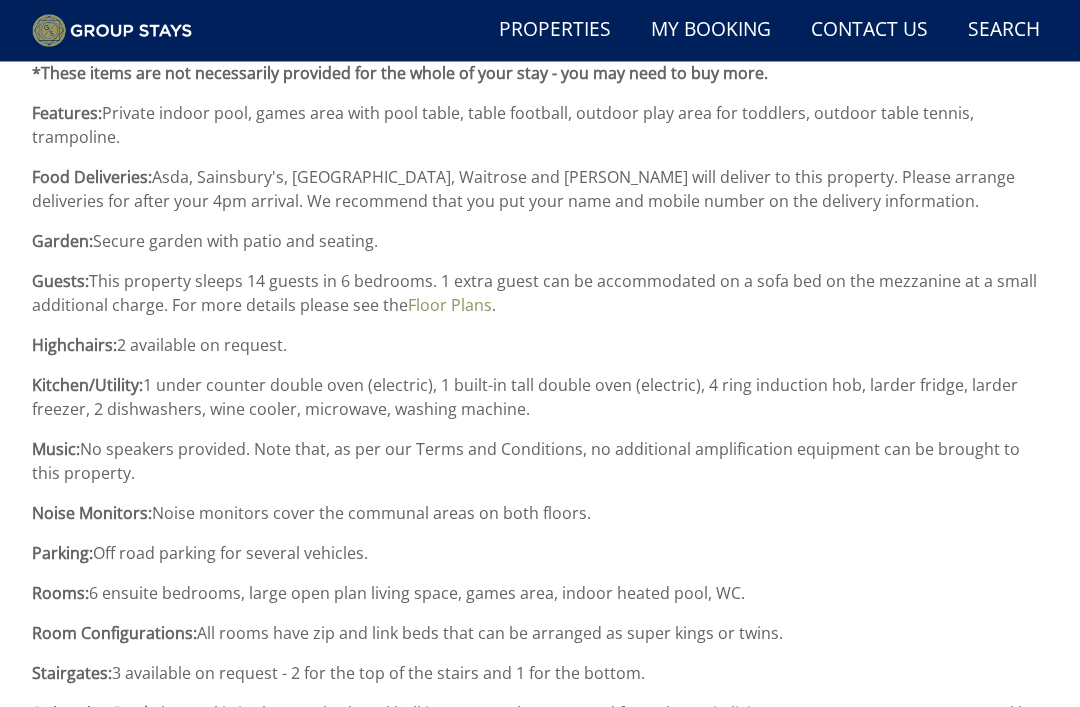 click on "Floor Plans" at bounding box center (450, 306) 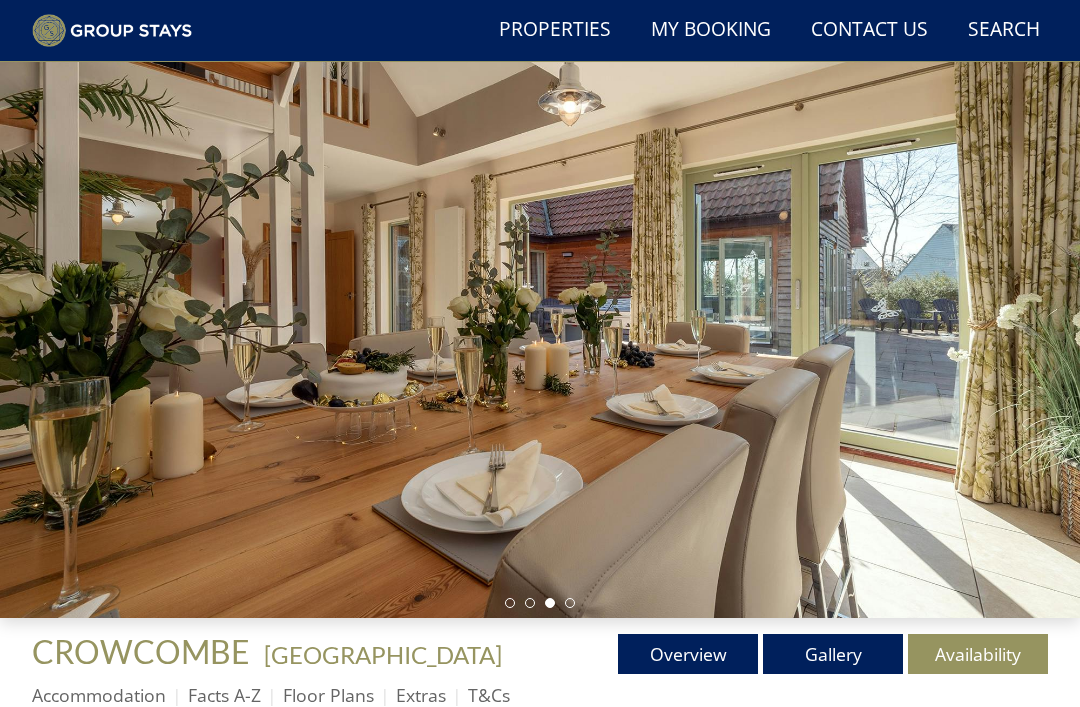 scroll, scrollTop: 0, scrollLeft: 0, axis: both 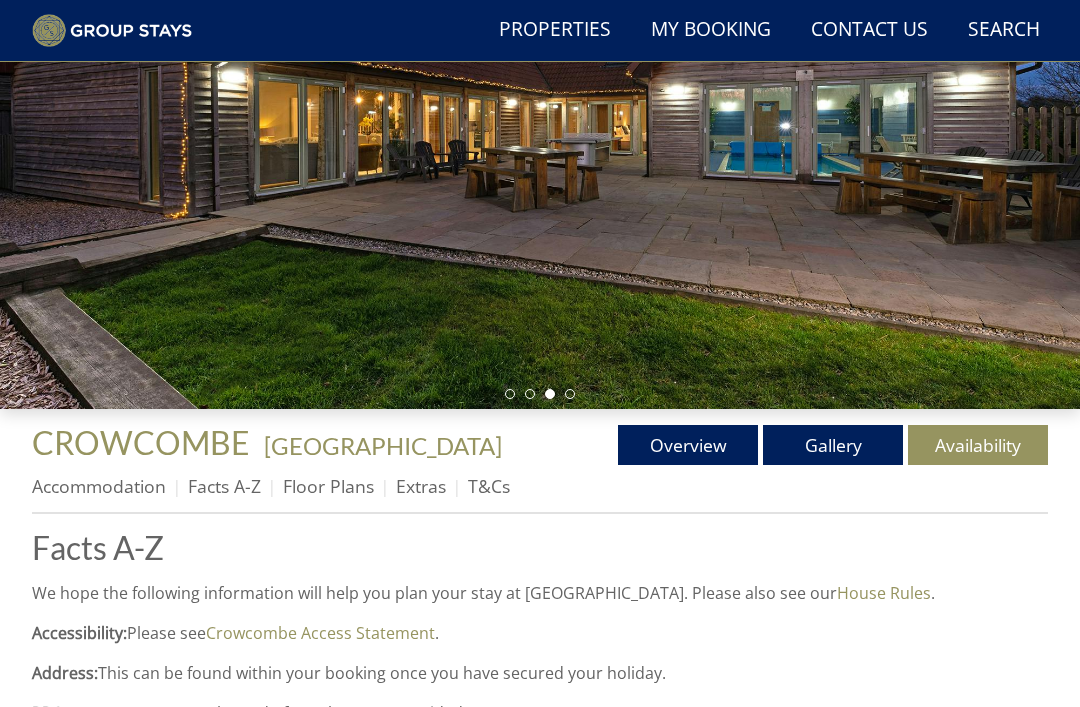 click on "Gallery" at bounding box center (833, 445) 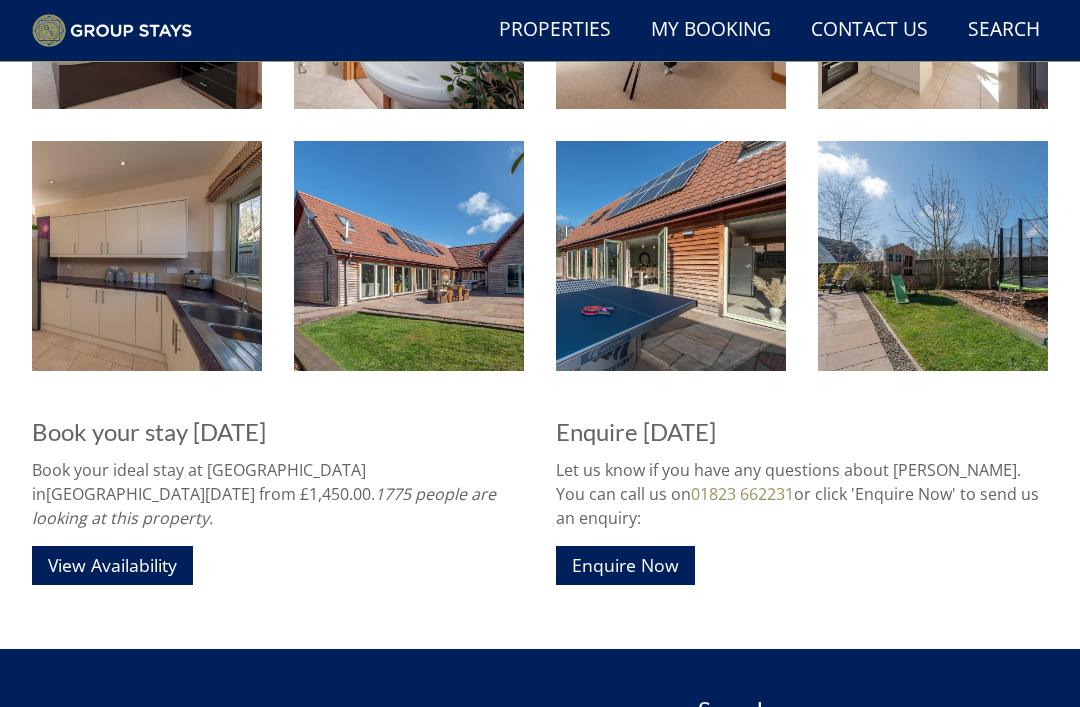 scroll, scrollTop: 2262, scrollLeft: 0, axis: vertical 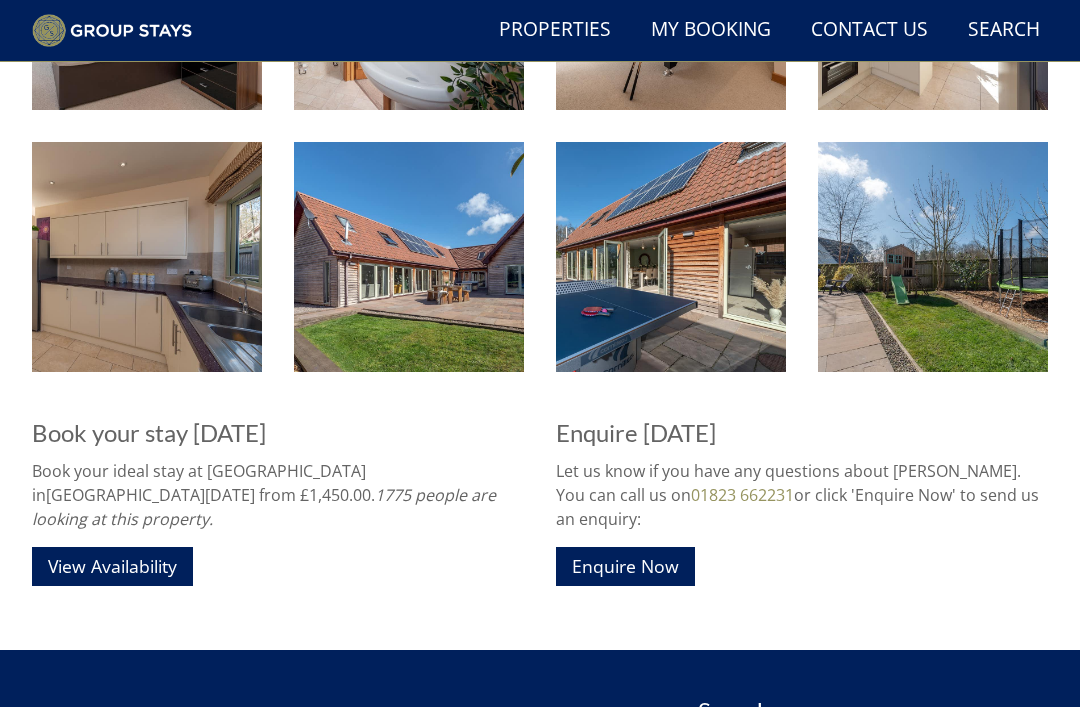 click at bounding box center (671, 257) 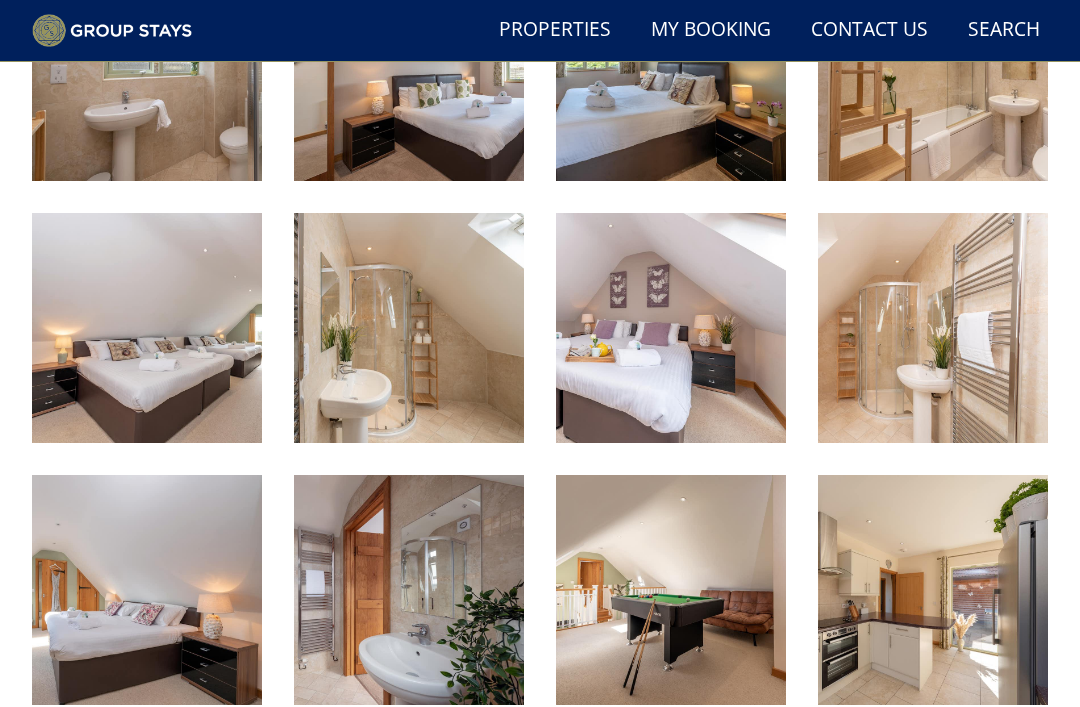 scroll, scrollTop: 1666, scrollLeft: 0, axis: vertical 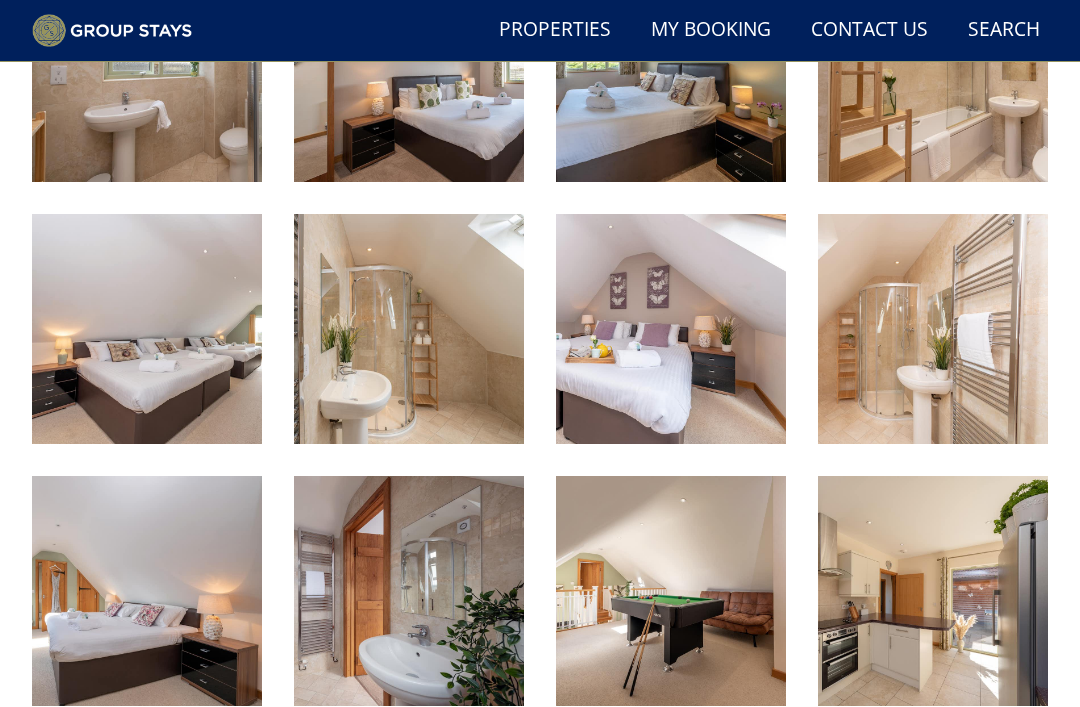 click at bounding box center [671, 329] 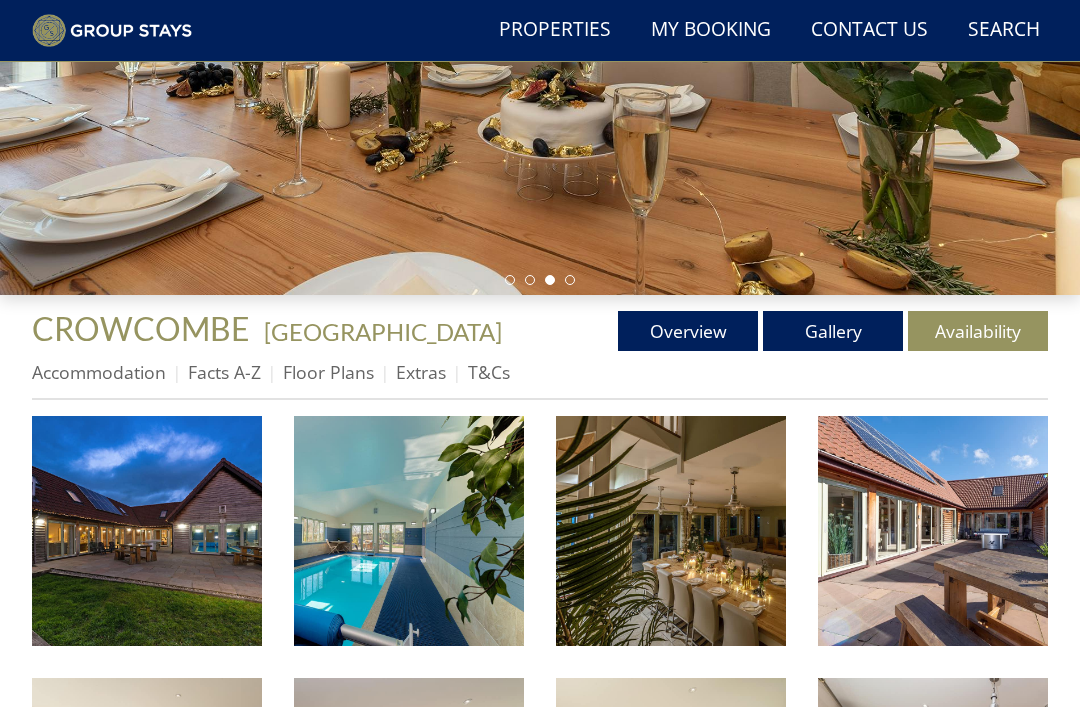 scroll, scrollTop: 416, scrollLeft: 0, axis: vertical 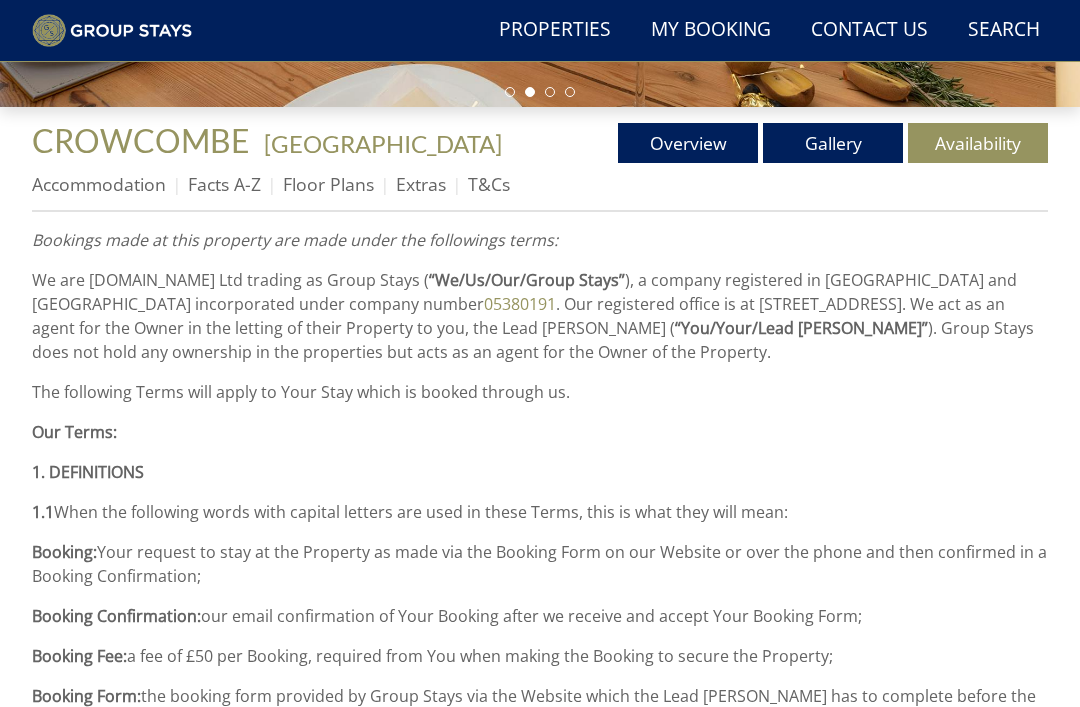 click on "Facts A-Z" at bounding box center (224, 184) 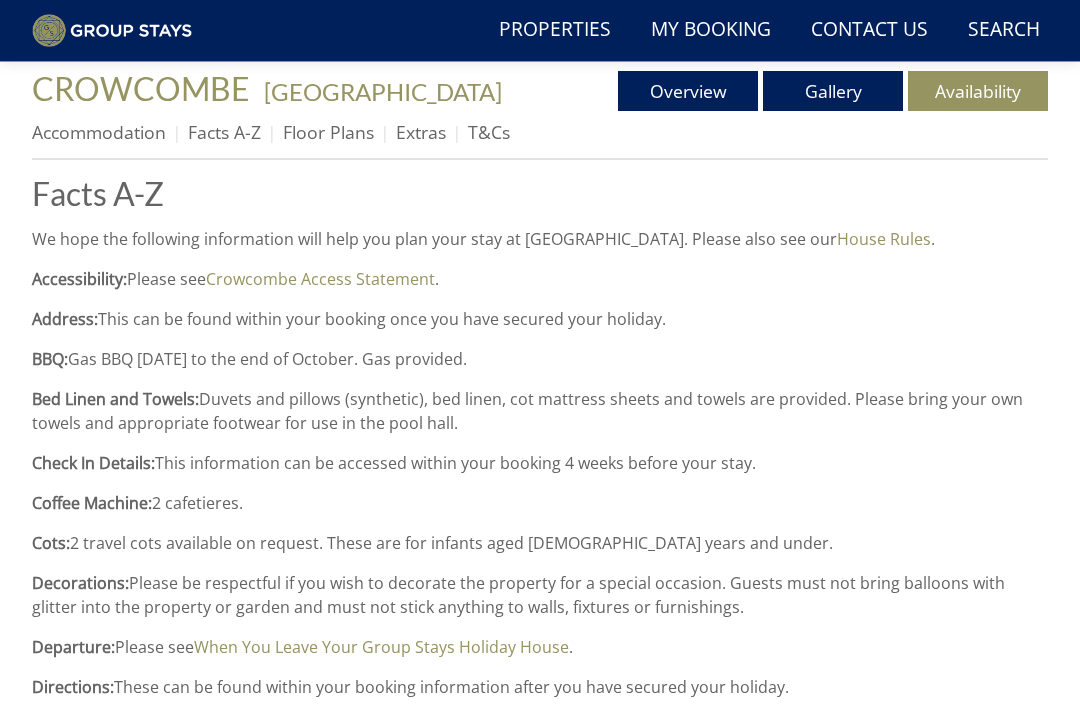 scroll, scrollTop: 656, scrollLeft: 0, axis: vertical 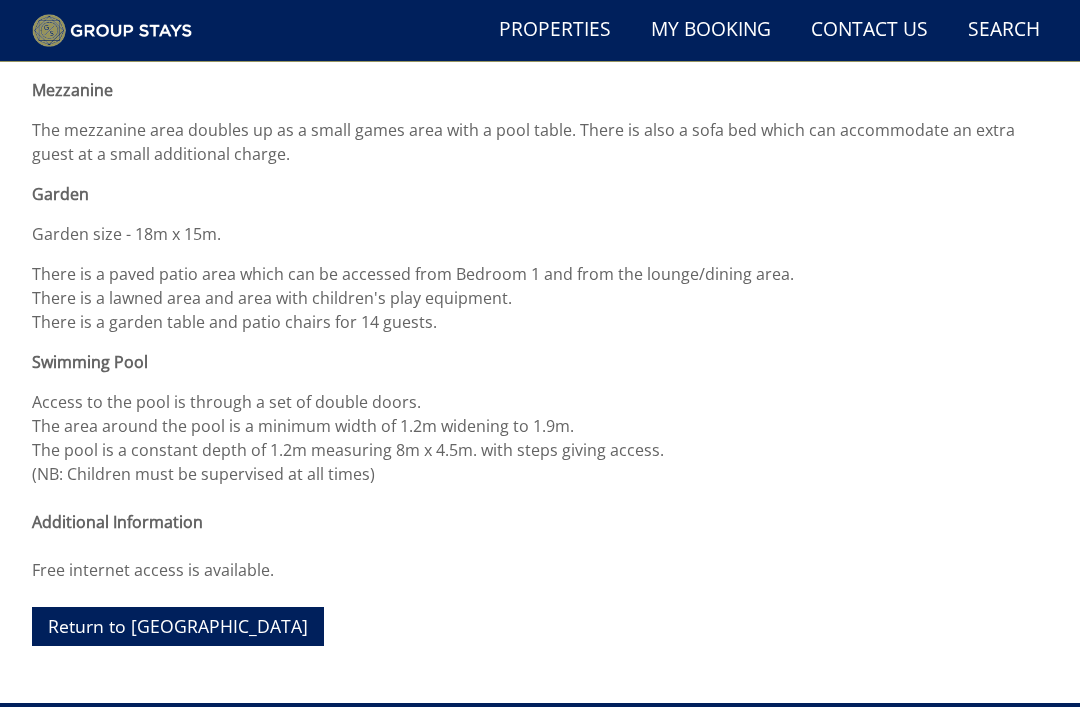 click on "Return to [GEOGRAPHIC_DATA]" at bounding box center (178, 626) 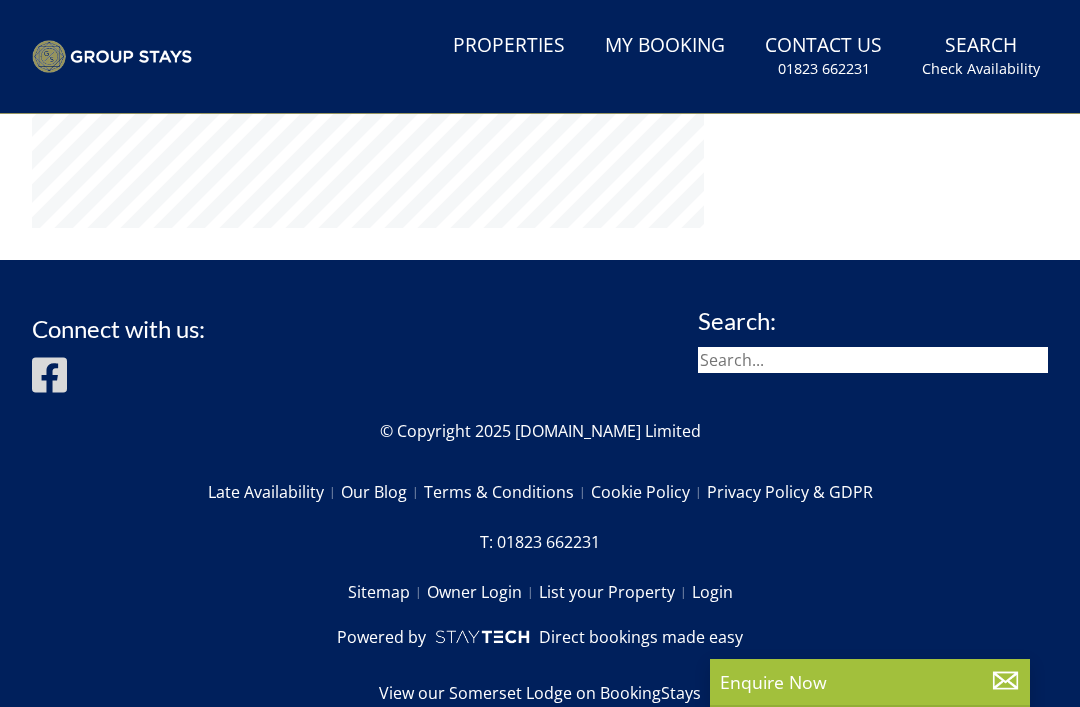 scroll, scrollTop: 0, scrollLeft: 0, axis: both 